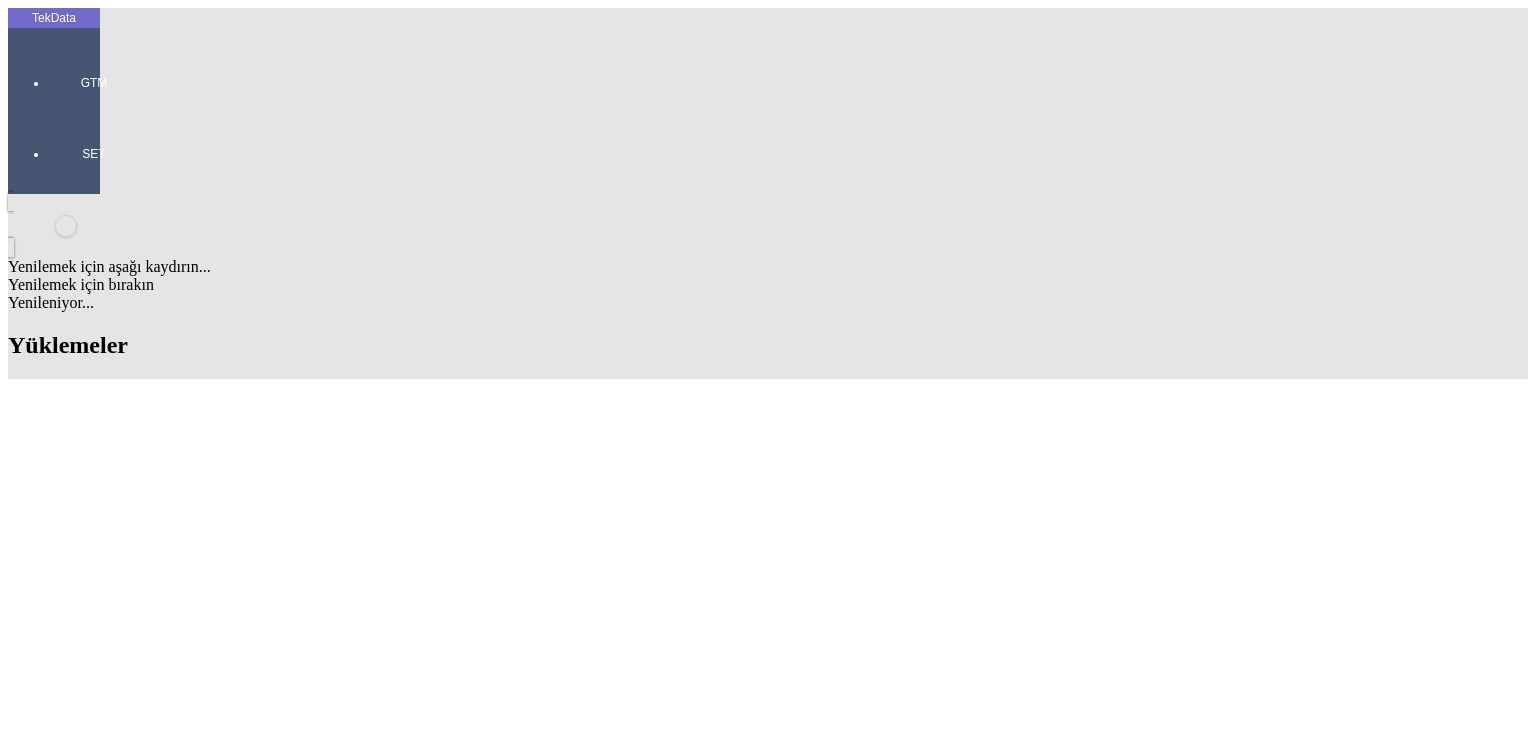 scroll, scrollTop: 0, scrollLeft: 0, axis: both 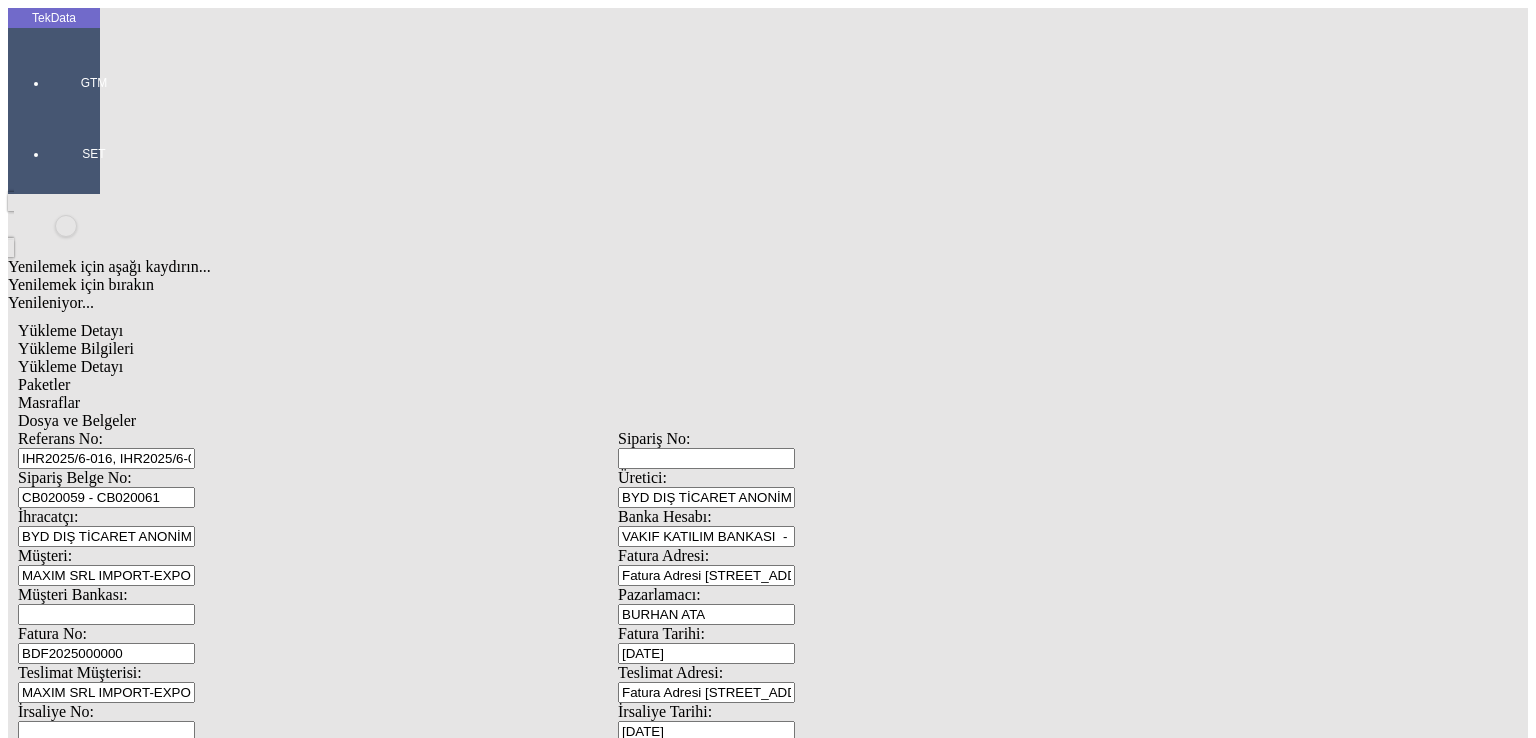 click on "1000" at bounding box center [106, 926] 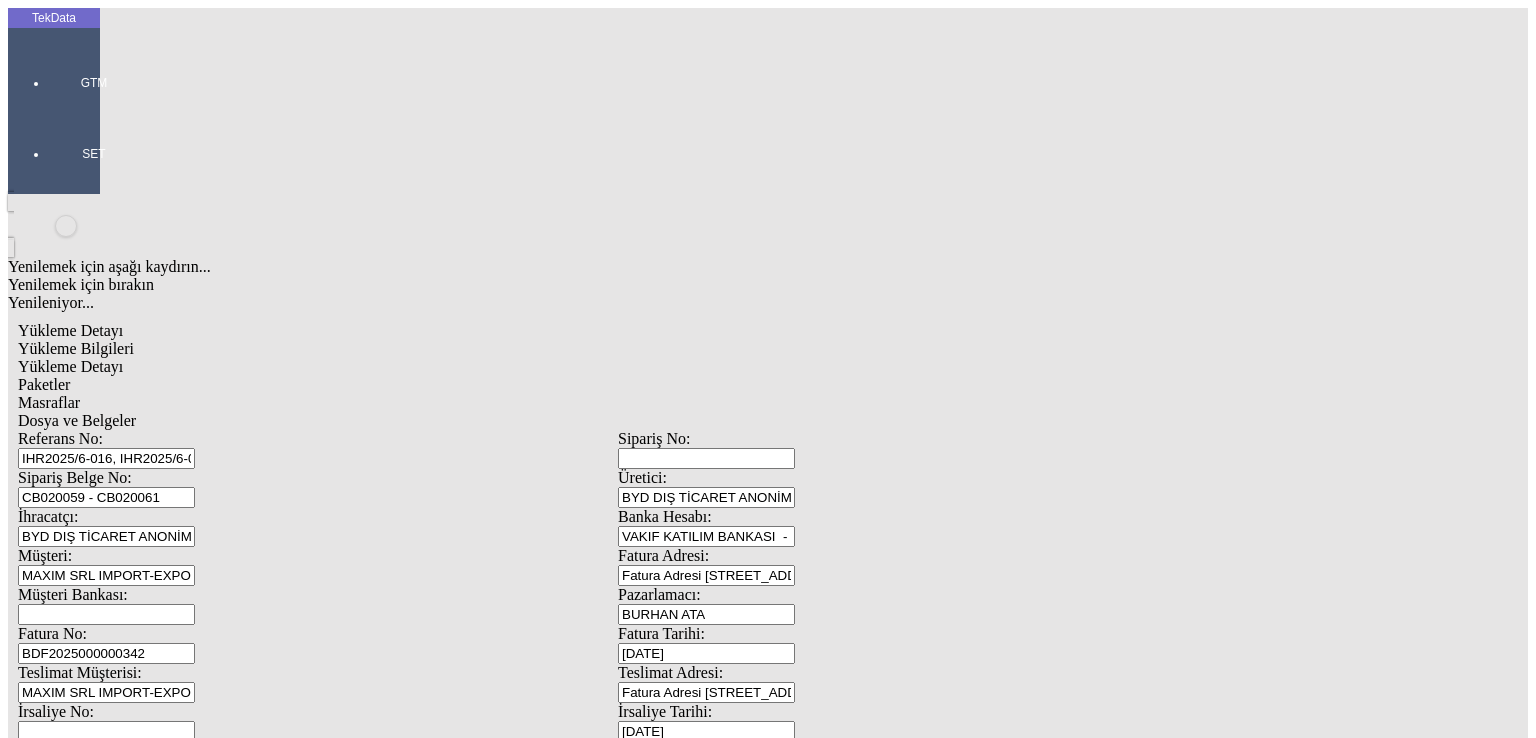drag, startPoint x: 299, startPoint y: 336, endPoint x: 116, endPoint y: 344, distance: 183.17477 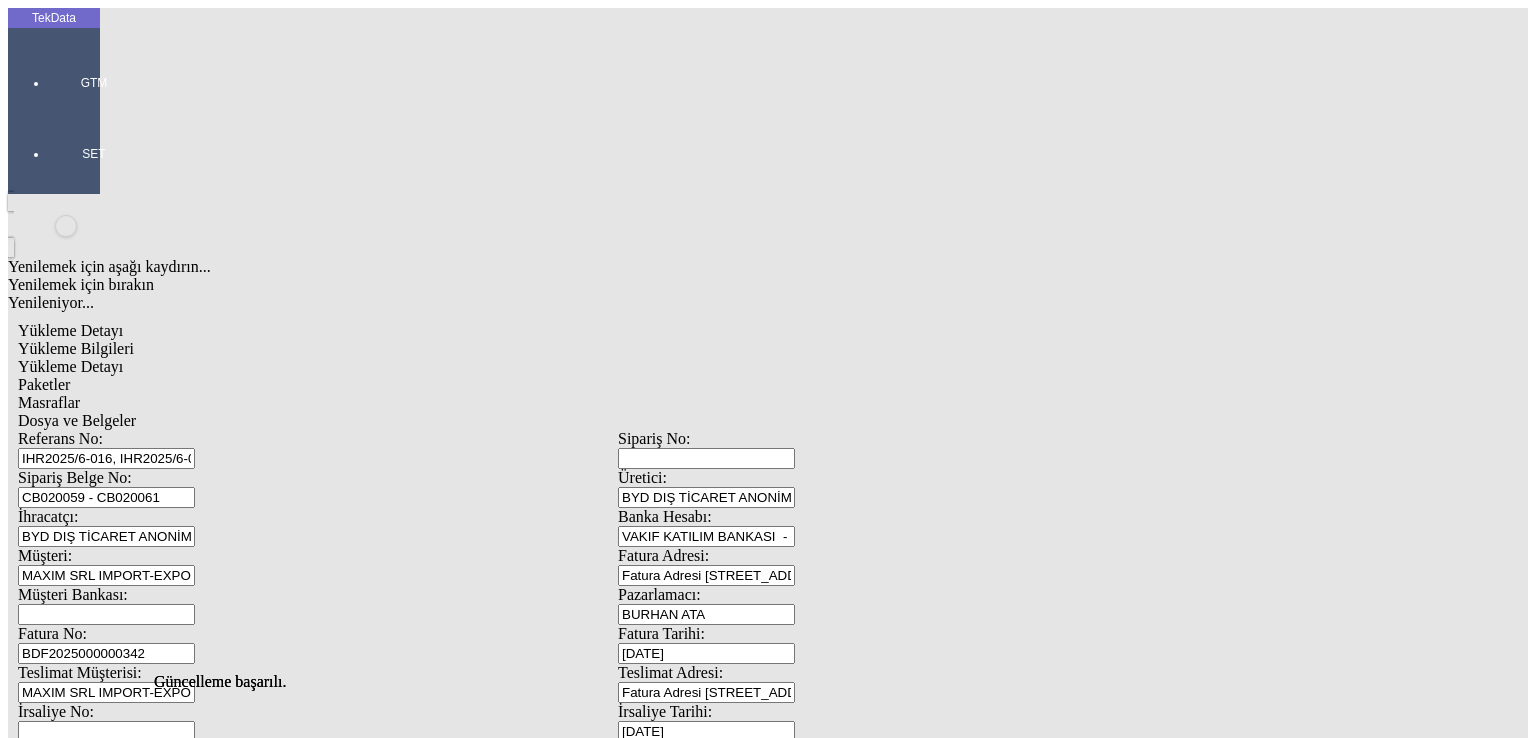 scroll, scrollTop: 0, scrollLeft: 0, axis: both 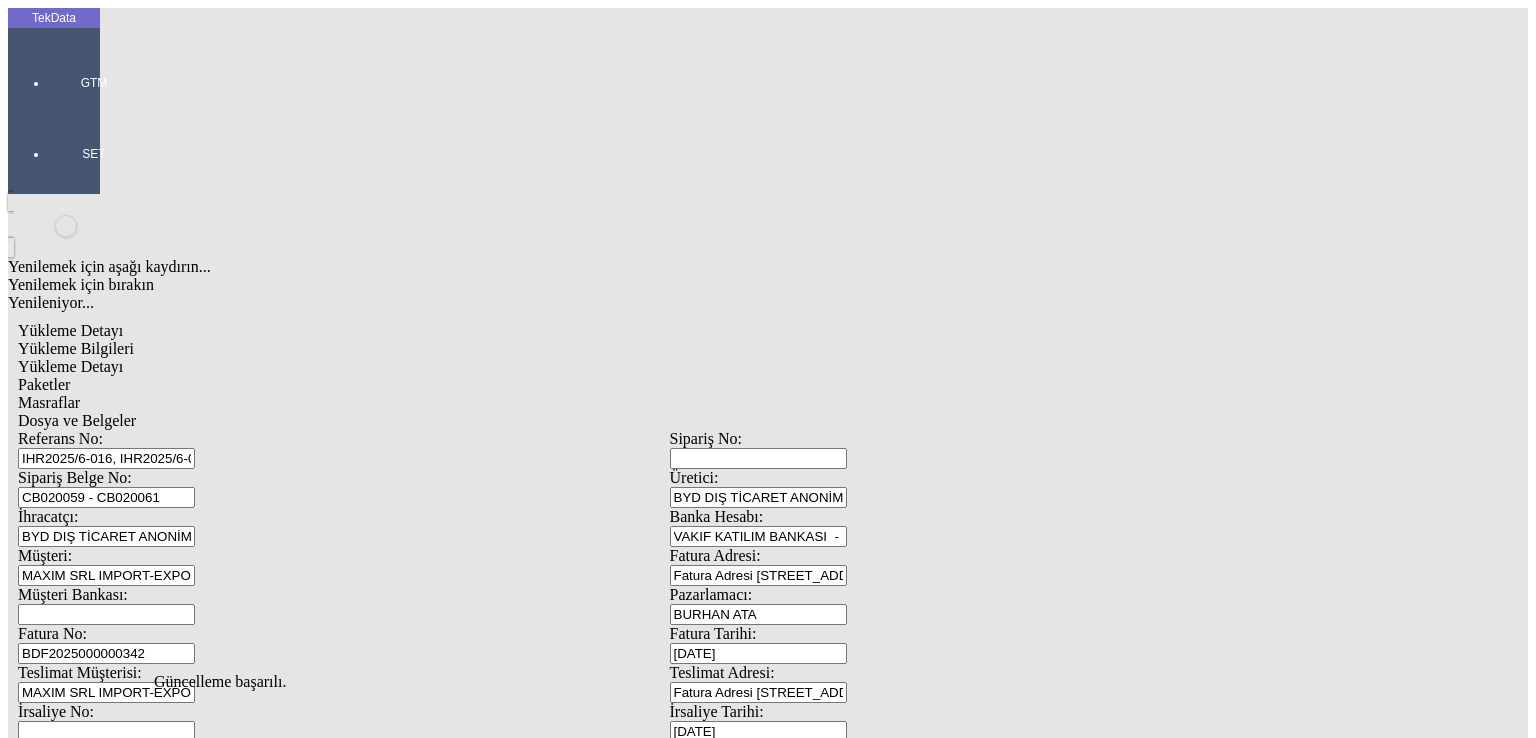 click on "Güncelle" 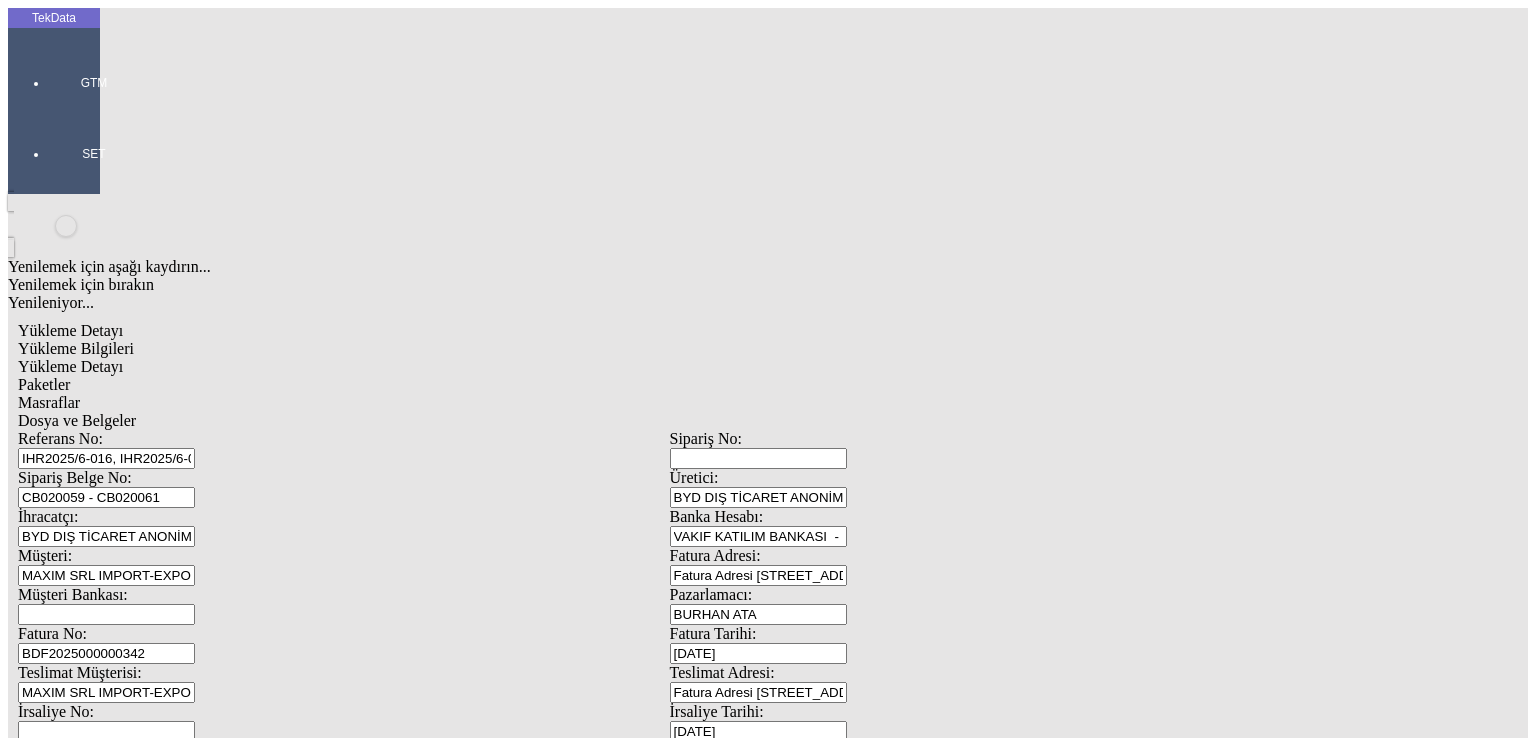 click on "Sil" 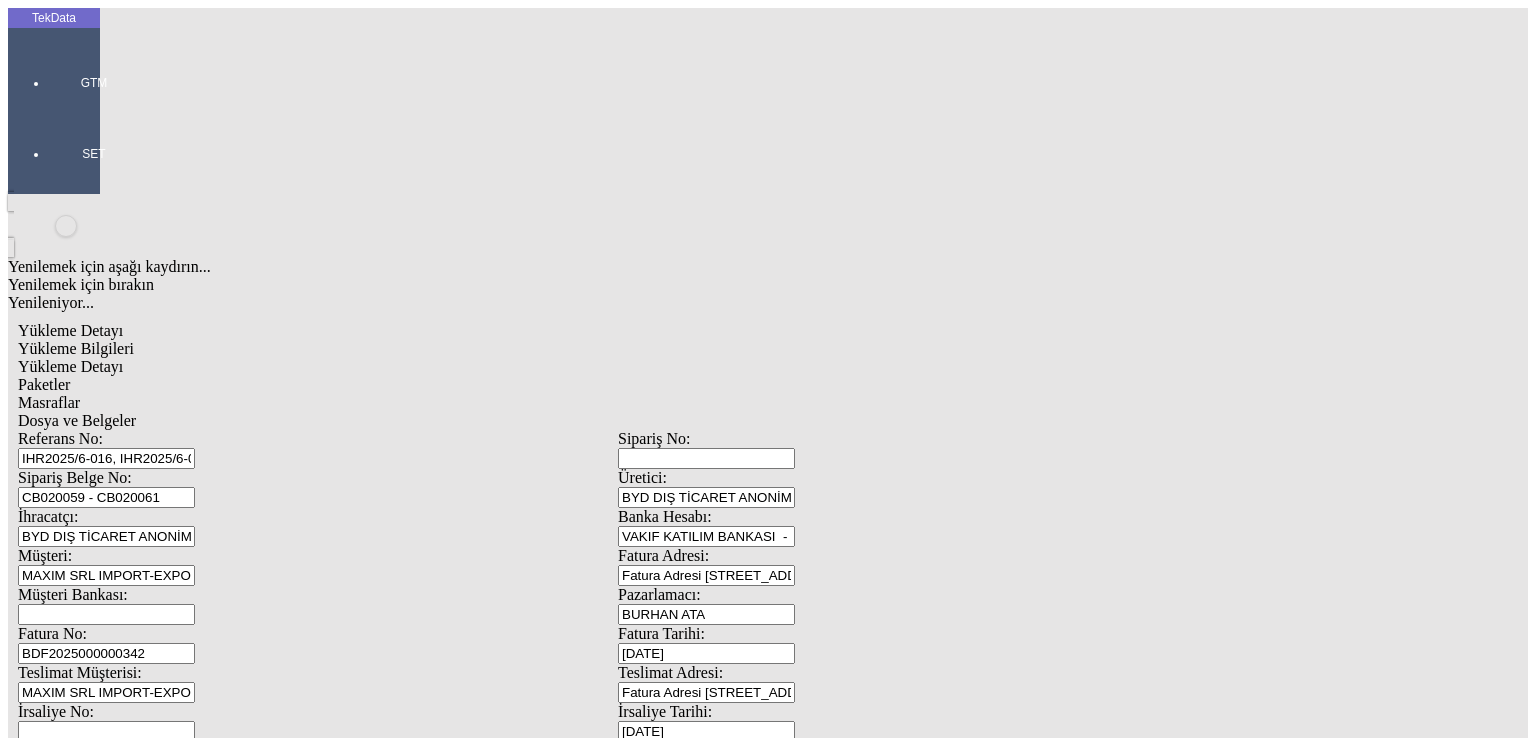 click on "Dosya ve Belgeler" 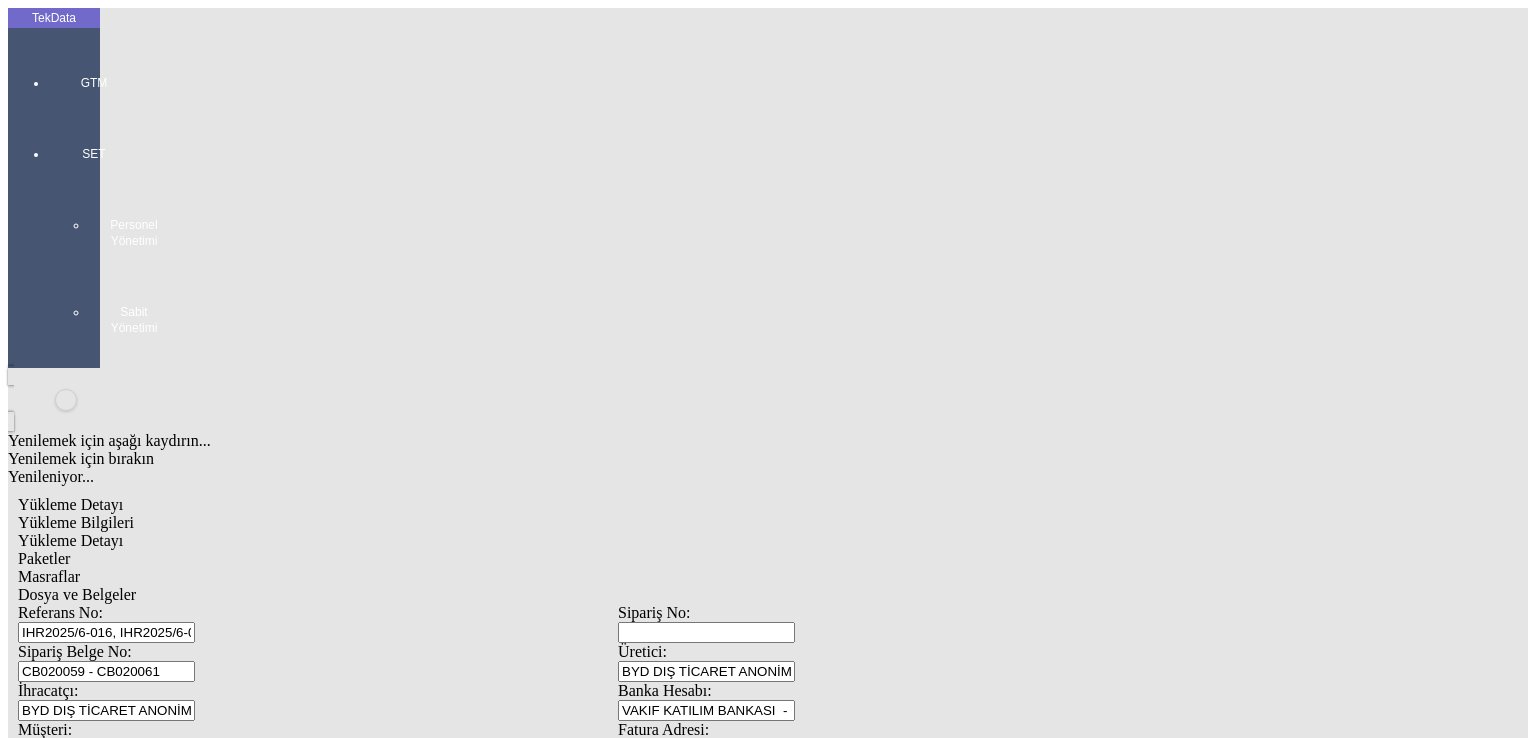 click on "Yükleme Bilgileri" at bounding box center [76, 522] 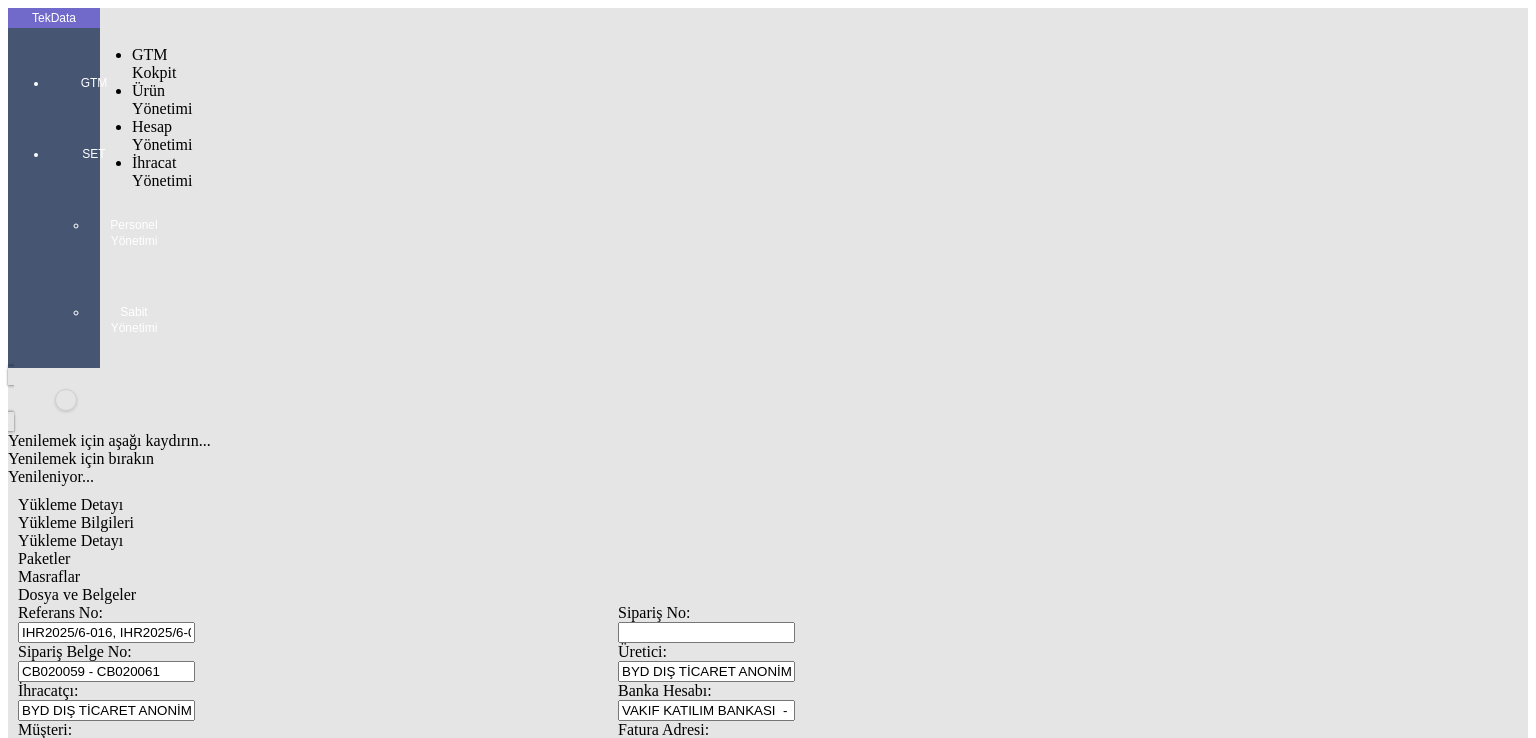 click at bounding box center (94, 111) 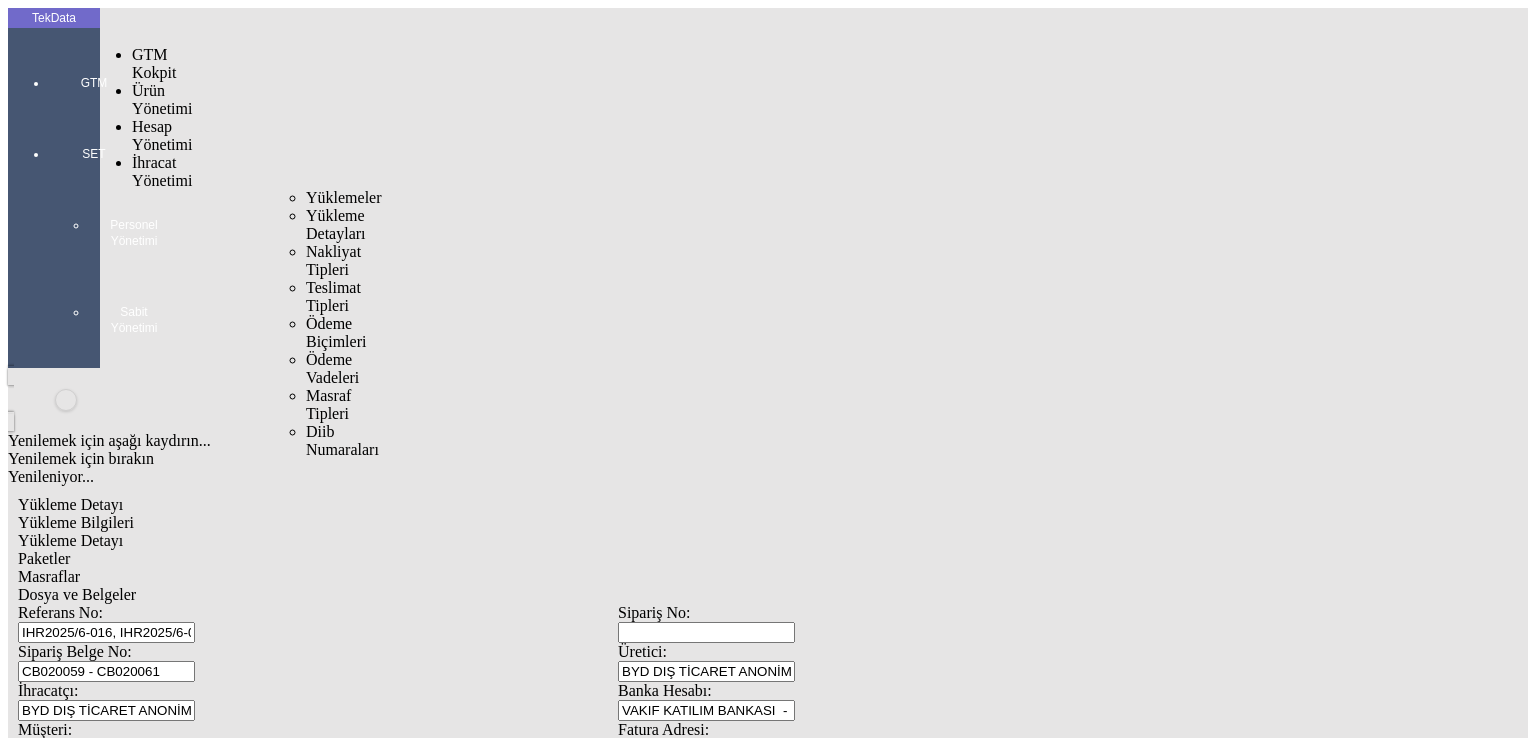 click on "İhracat Yönetimi" at bounding box center (162, 171) 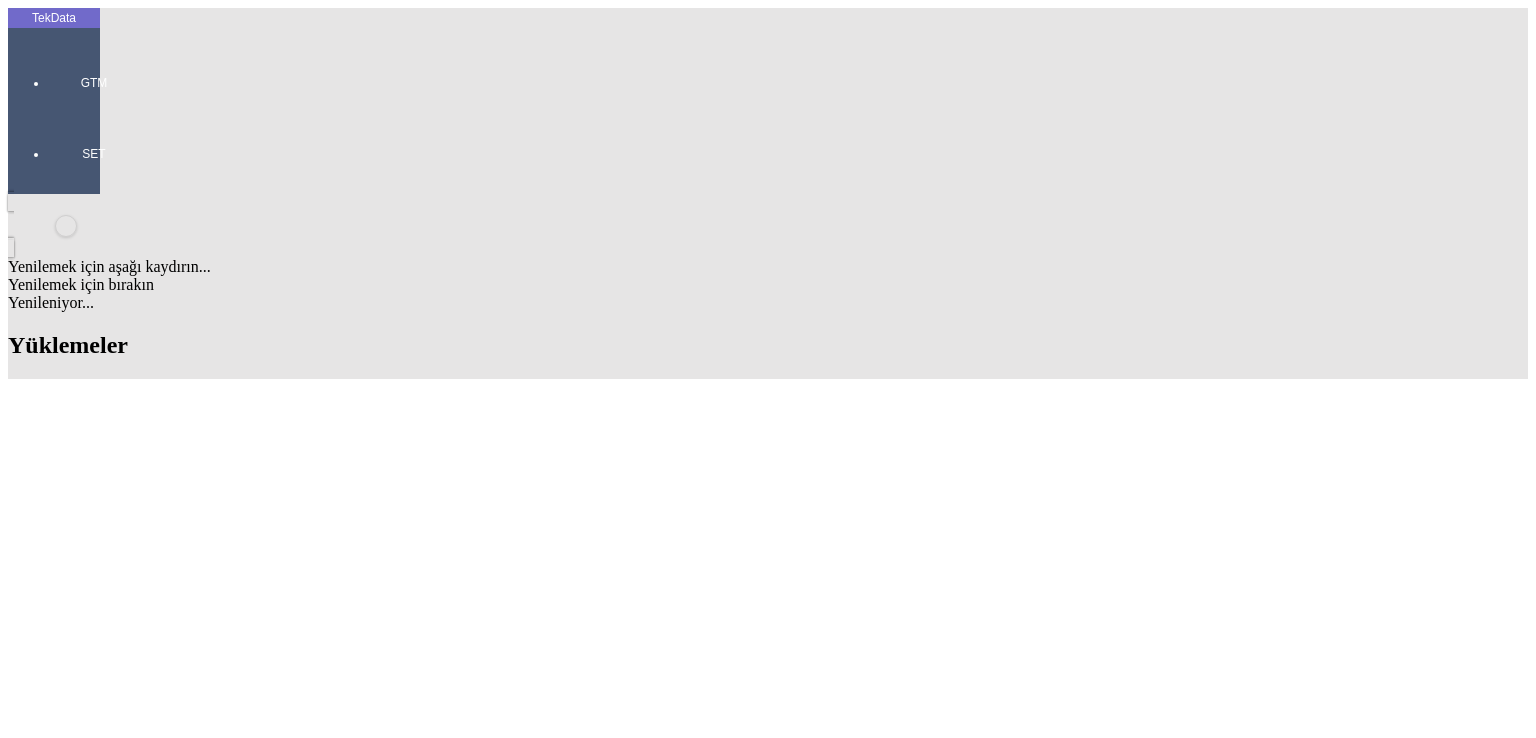 click 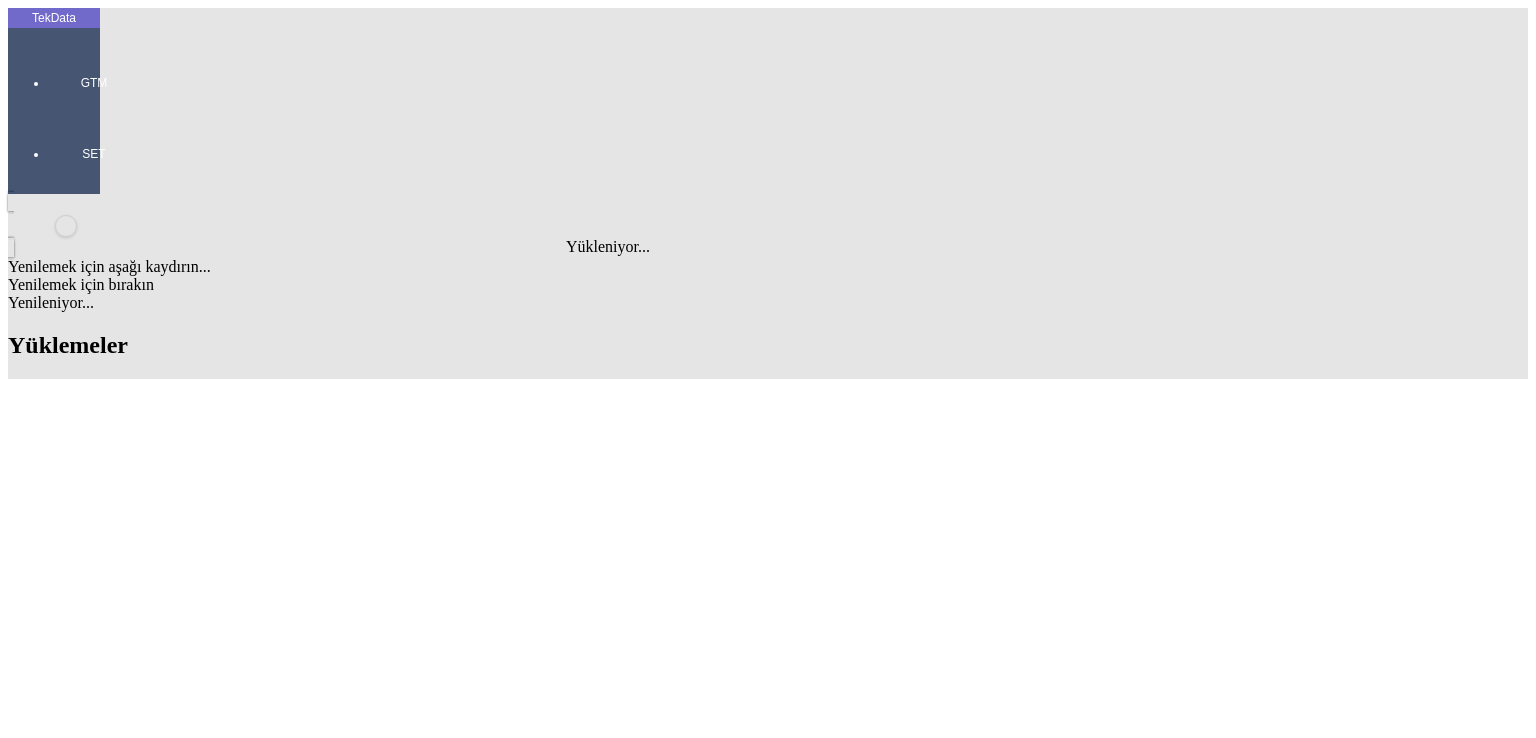 type on "ROV" 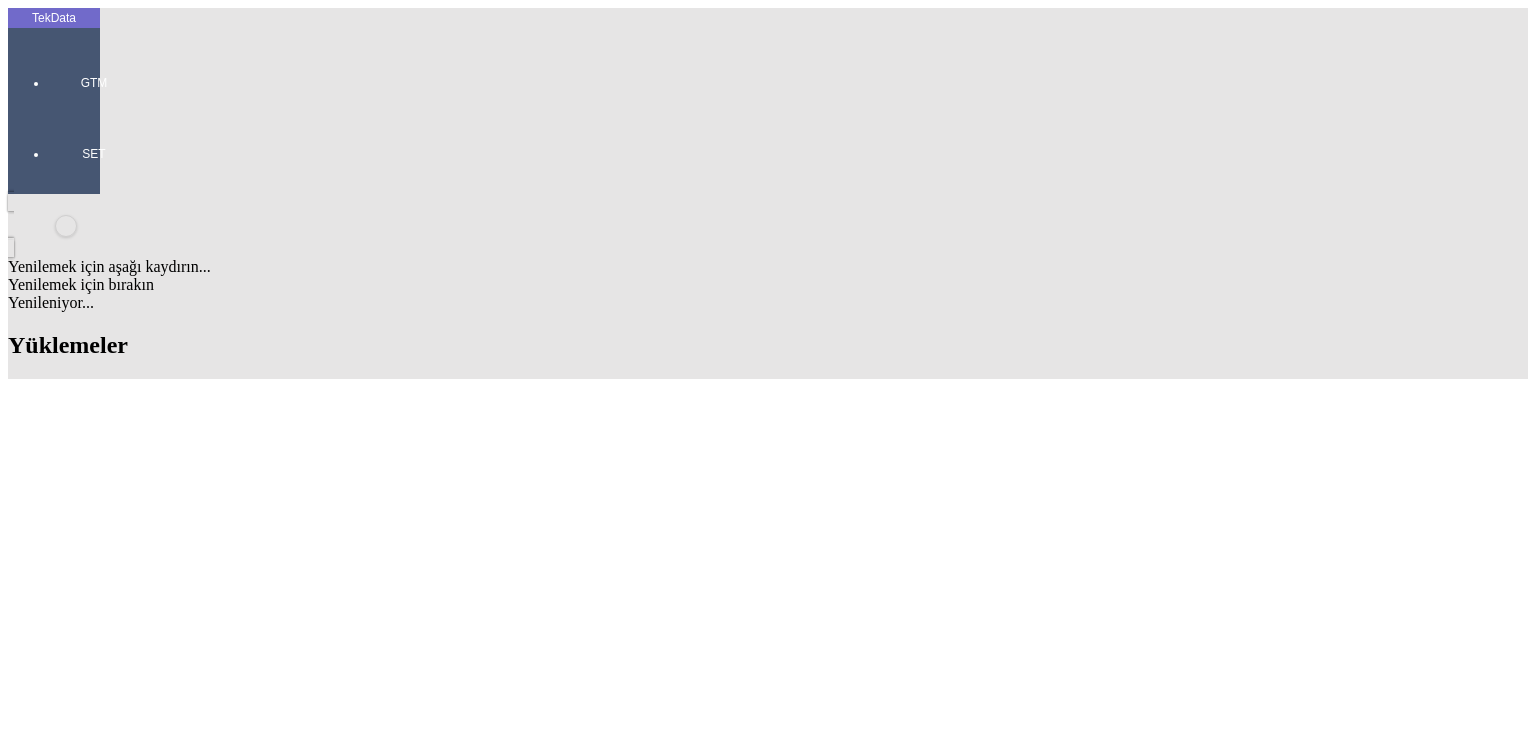 scroll, scrollTop: 0, scrollLeft: 247, axis: horizontal 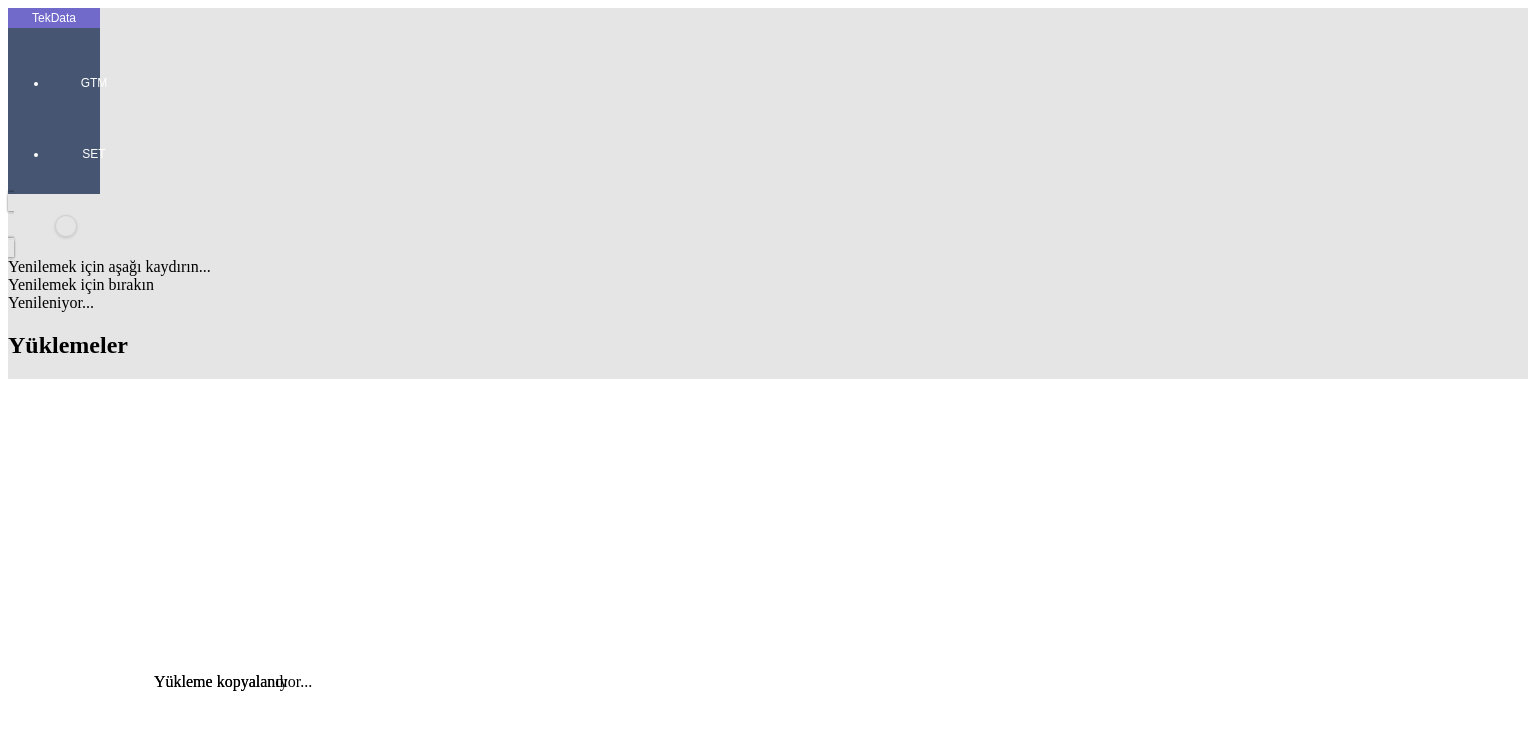 click on "Detay" 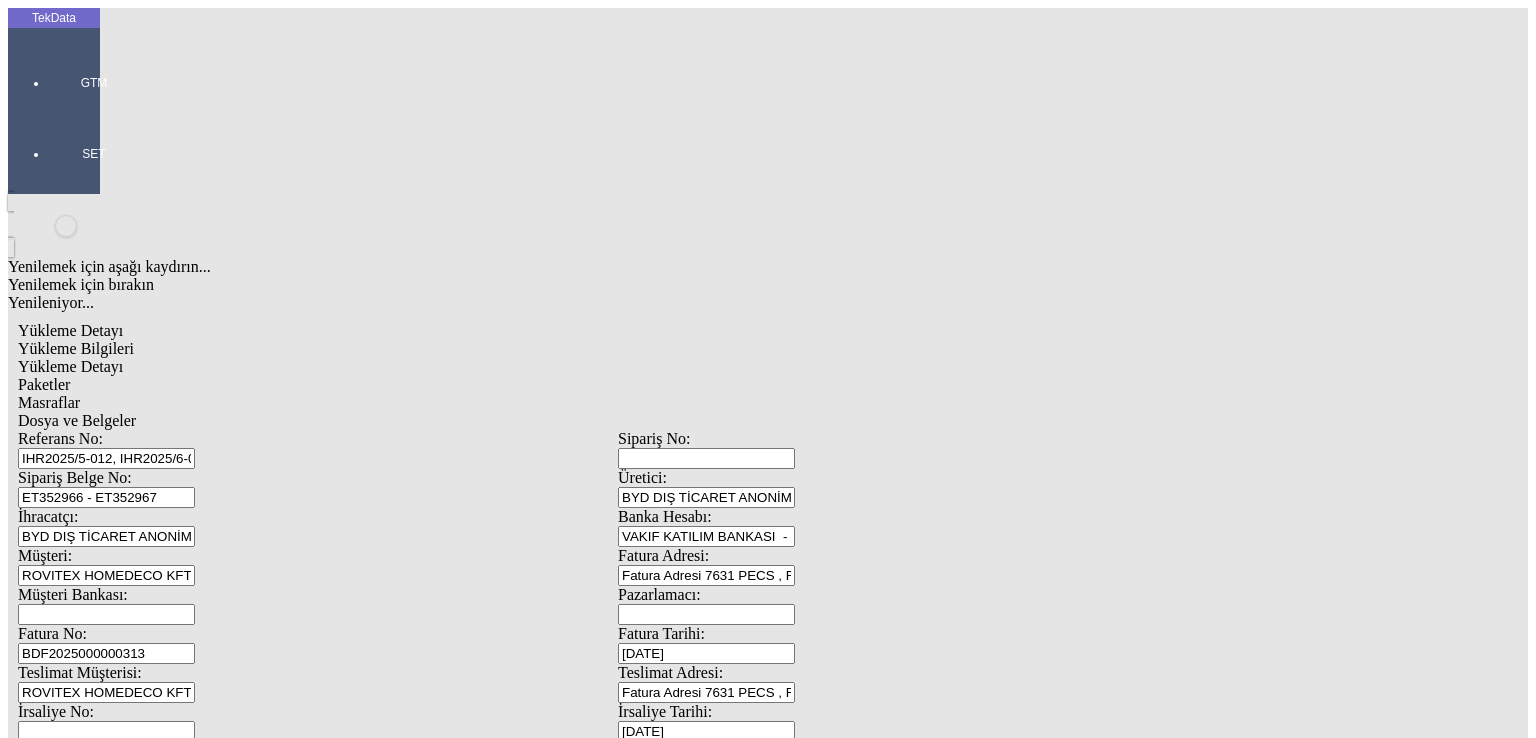 drag, startPoint x: 408, startPoint y: 180, endPoint x: 183, endPoint y: 179, distance: 225.00223 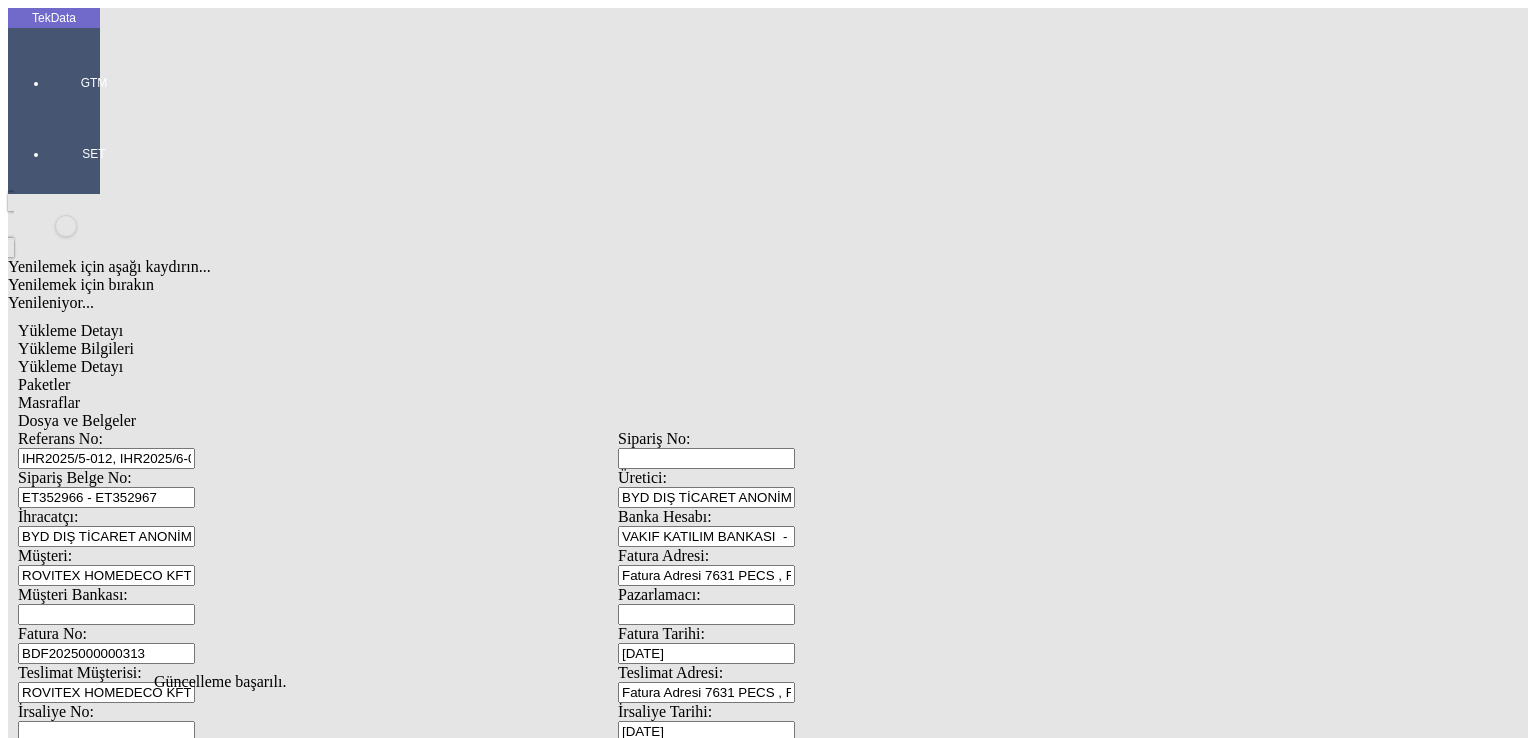 click on "İptal" 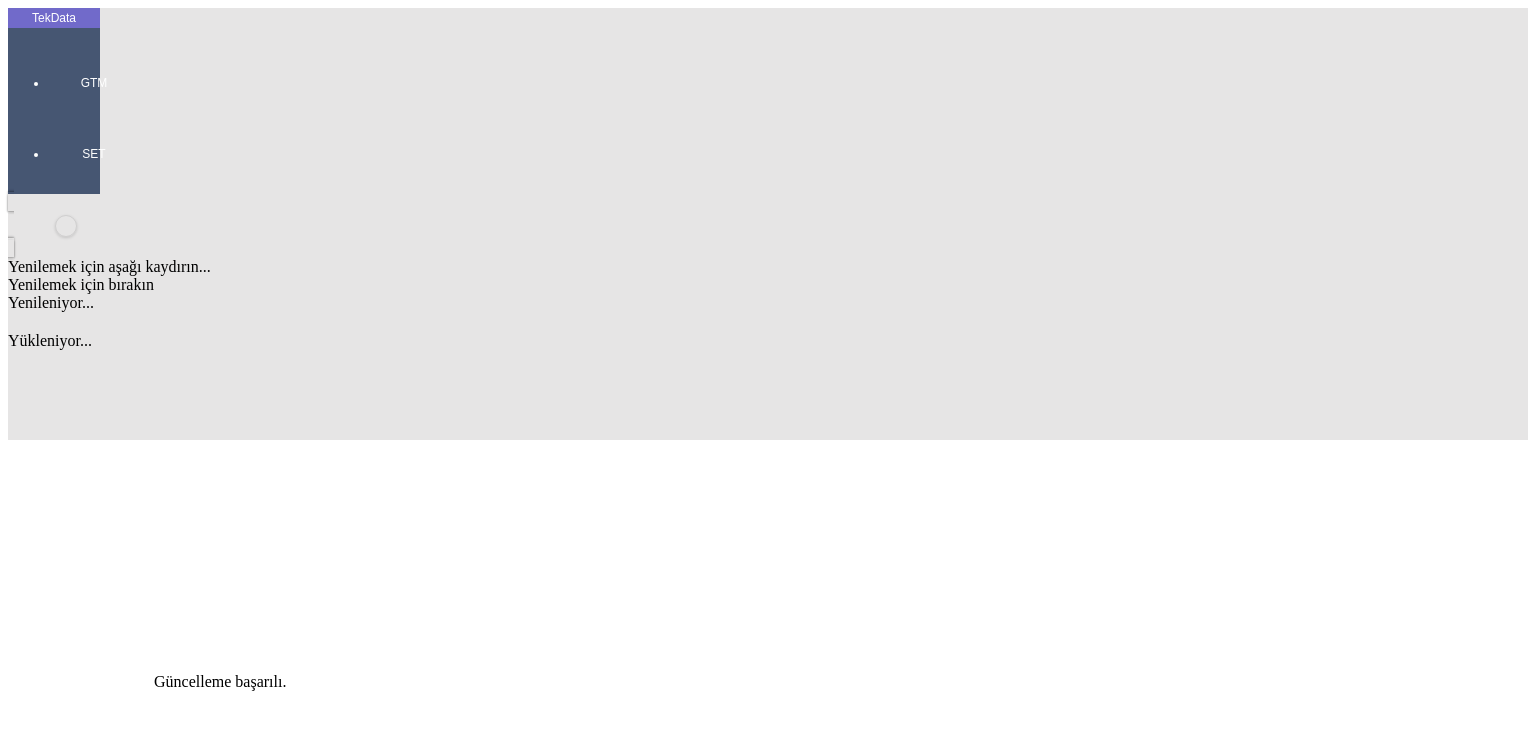 scroll, scrollTop: 0, scrollLeft: 0, axis: both 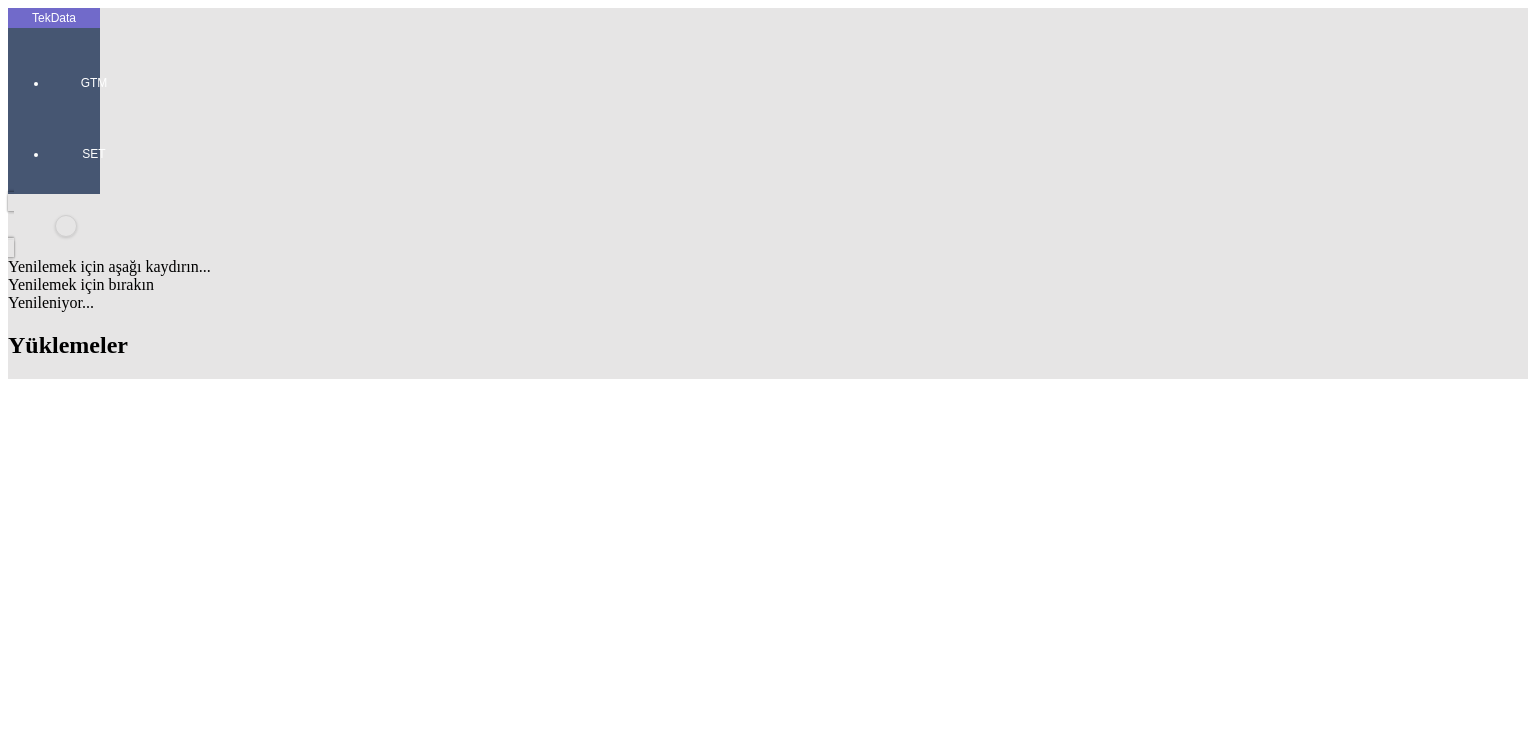 click on "Detay" 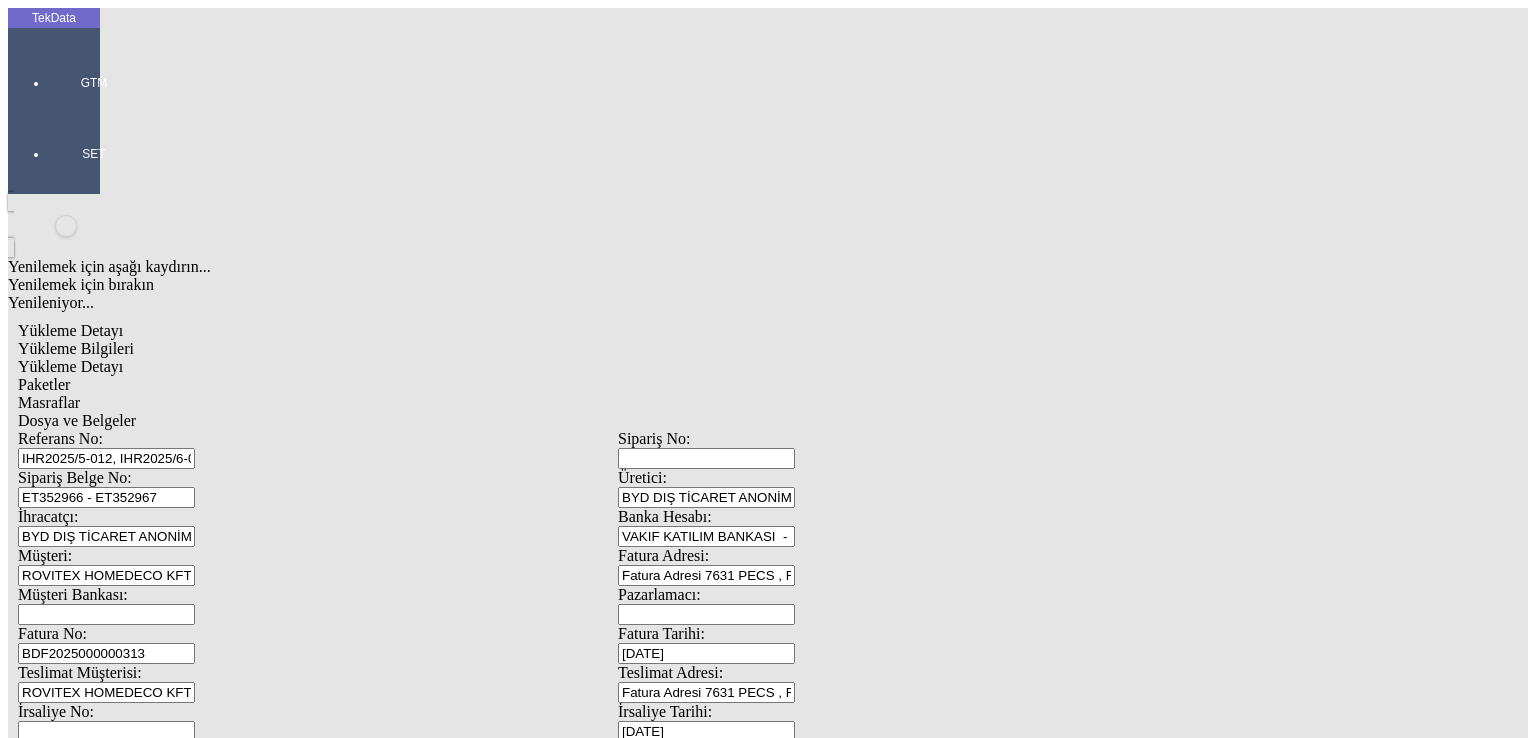 drag, startPoint x: 556, startPoint y: 140, endPoint x: 0, endPoint y: 156, distance: 556.23016 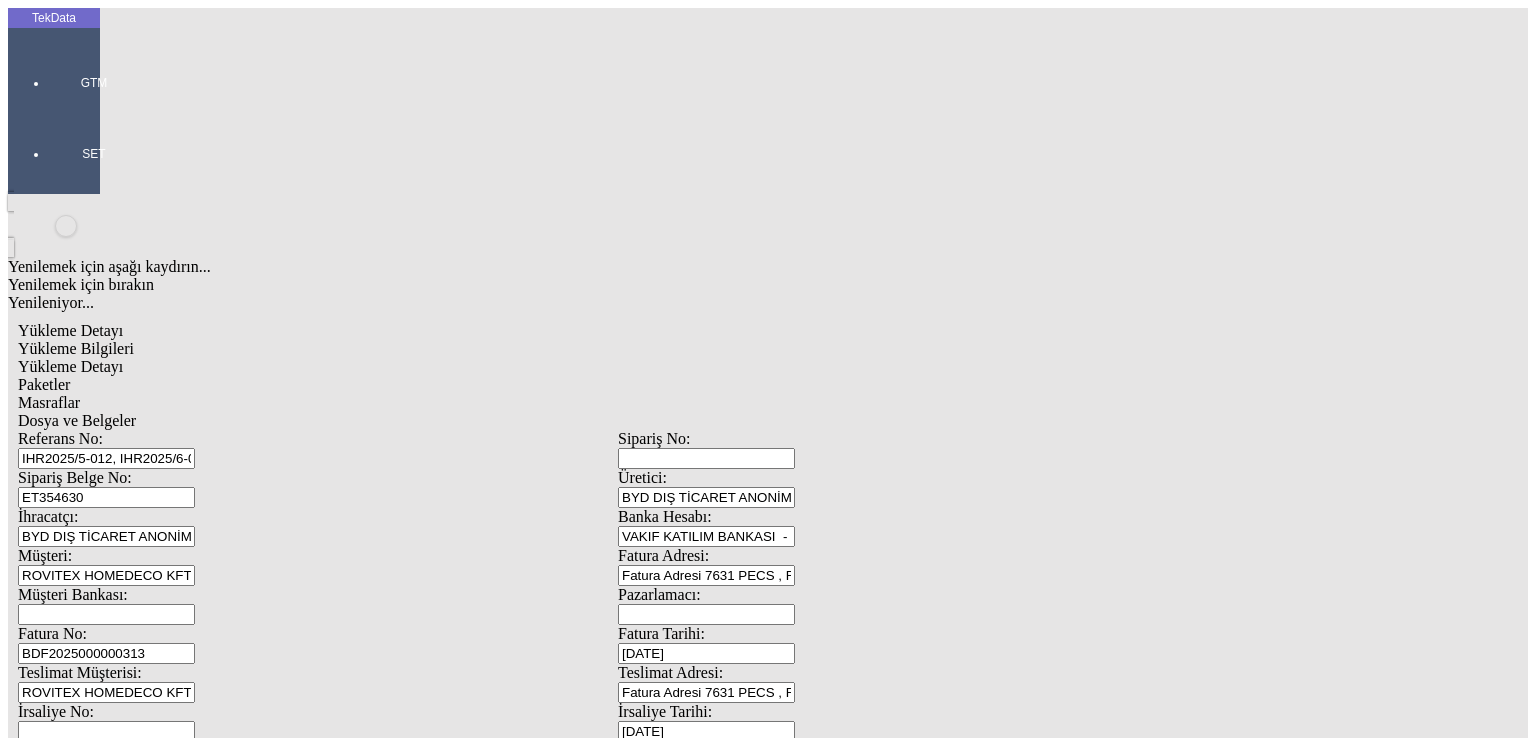 type on "ET354630" 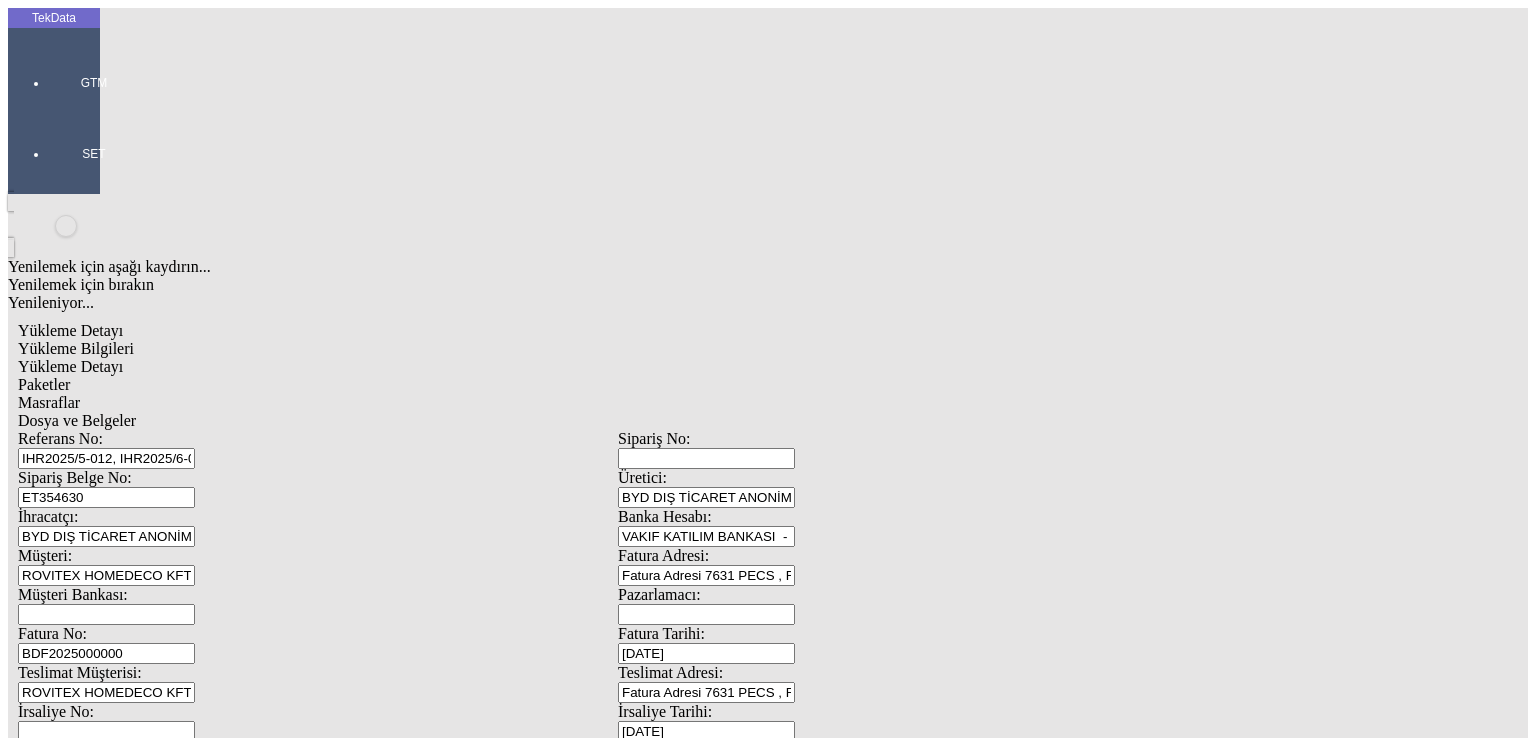 type on "BDF2025000000" 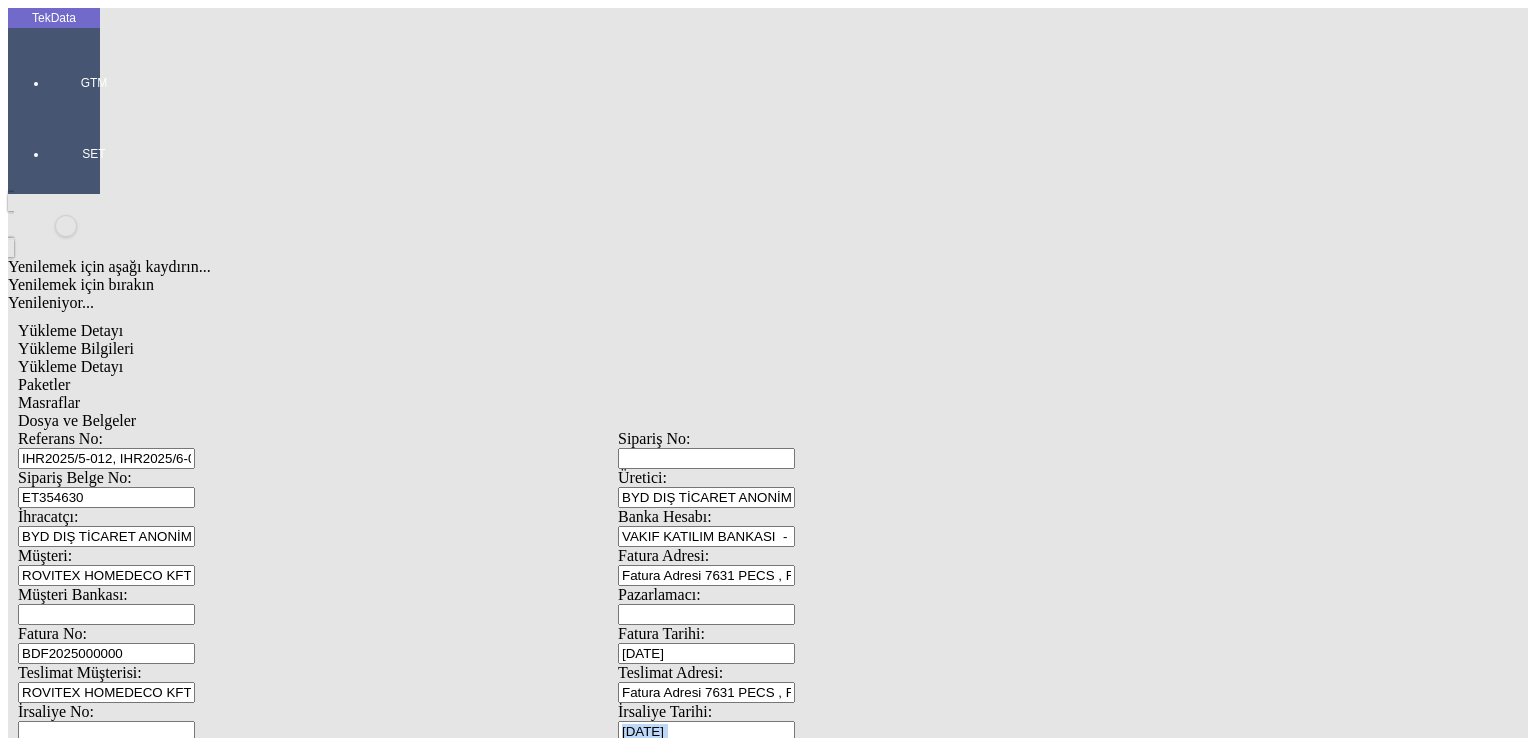 drag, startPoint x: 1095, startPoint y: 424, endPoint x: 928, endPoint y: 421, distance: 167.02695 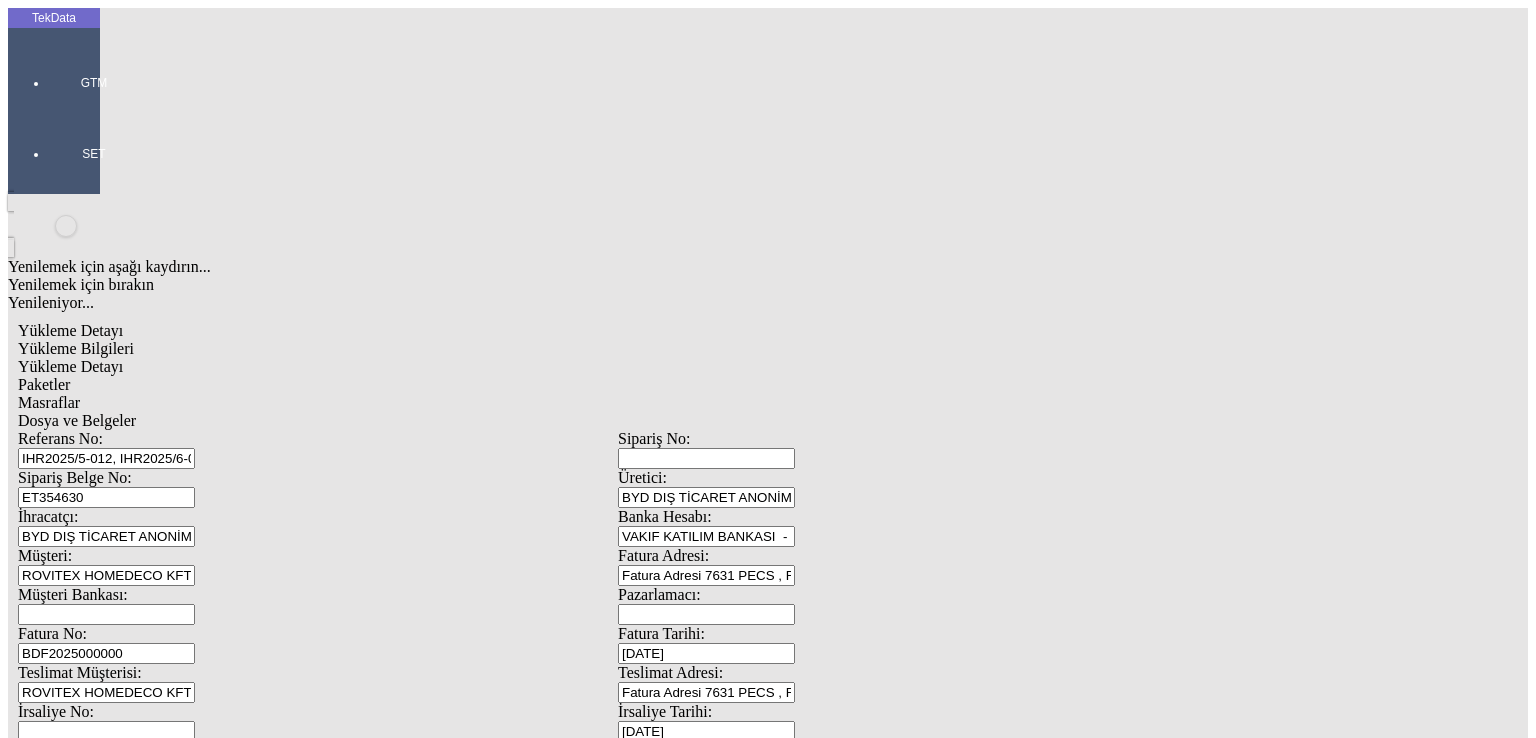 drag, startPoint x: 1023, startPoint y: 406, endPoint x: 800, endPoint y: 397, distance: 223.18153 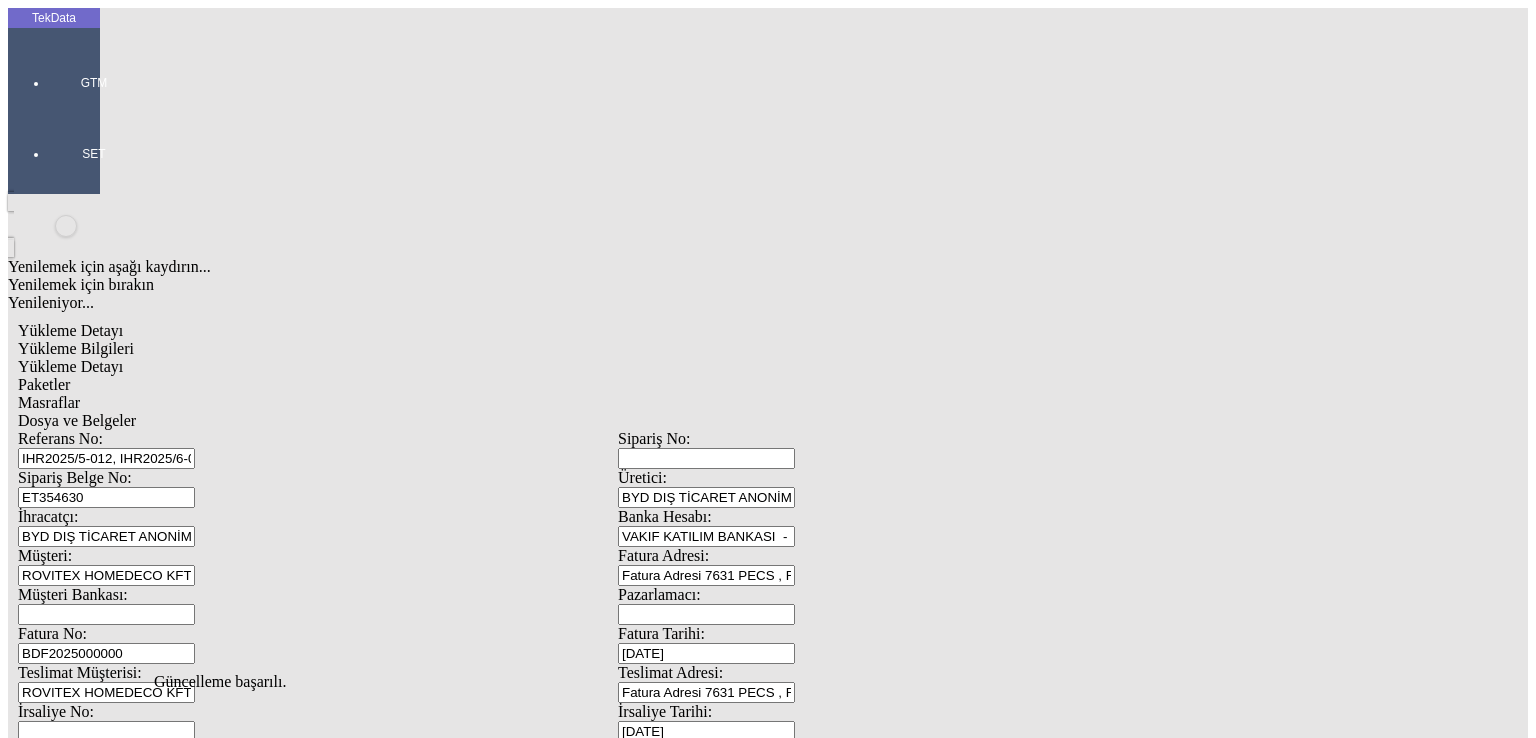 scroll, scrollTop: 0, scrollLeft: 0, axis: both 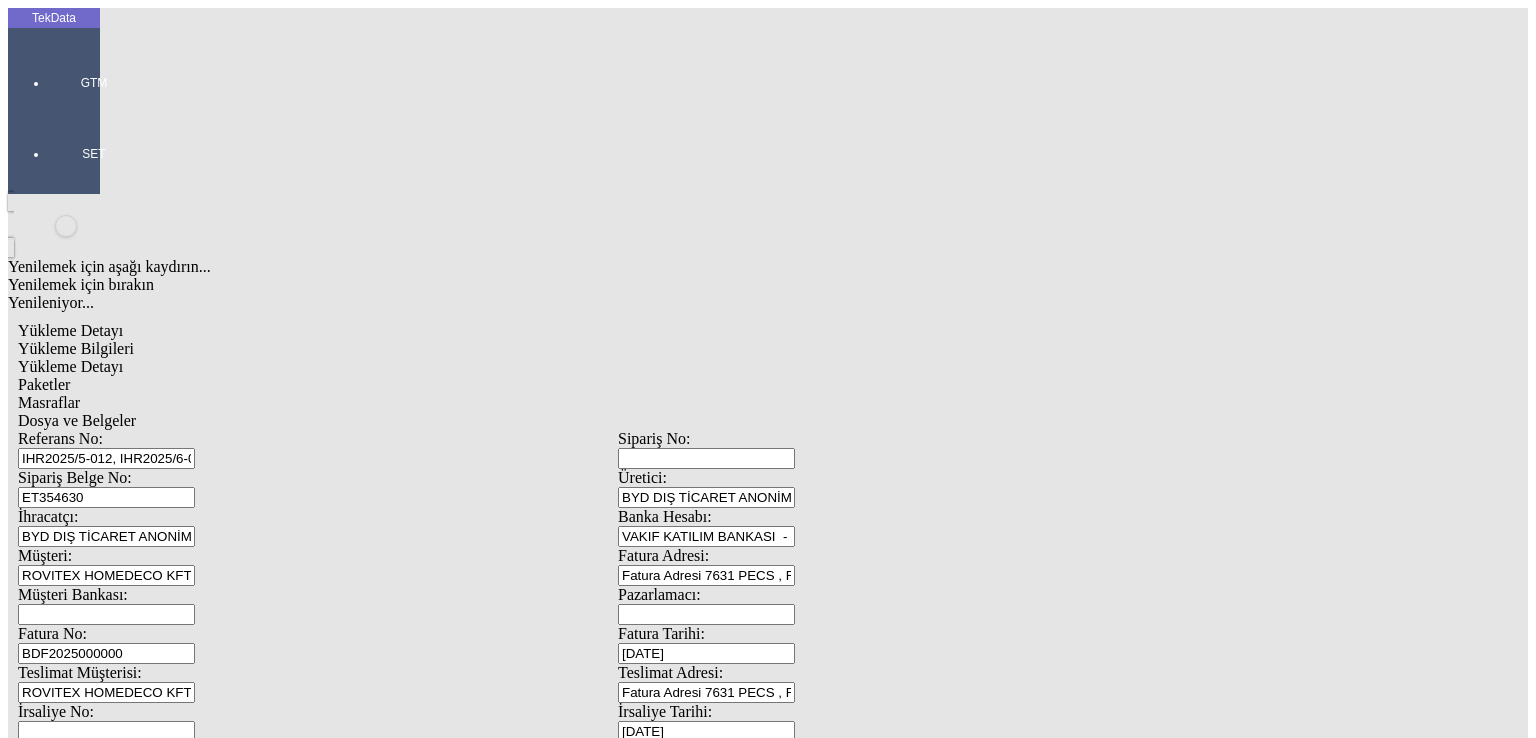 drag, startPoint x: 827, startPoint y: 351, endPoint x: 632, endPoint y: 352, distance: 195.00256 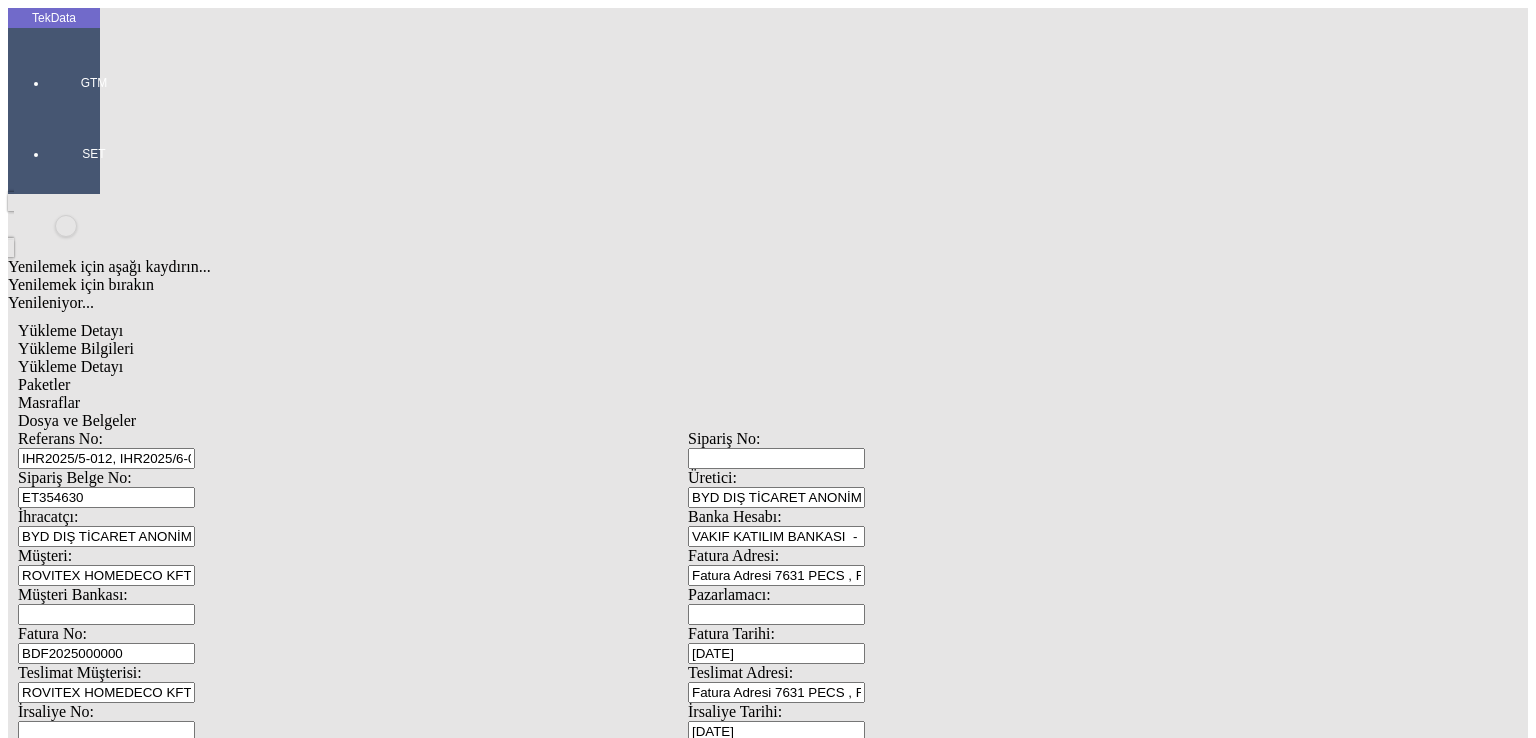 click on "Sil" at bounding box center [105, 1671] 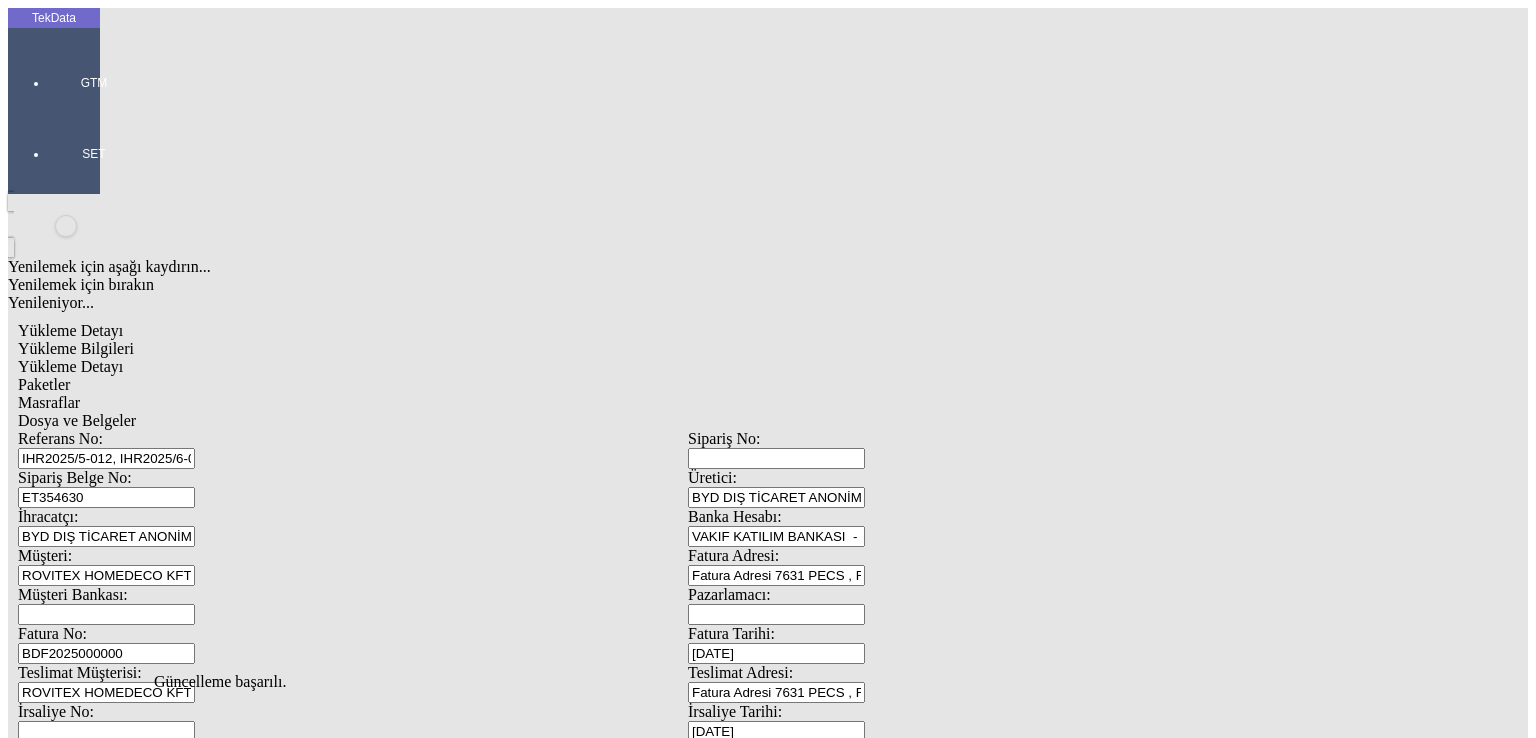 click on "Masraflar" 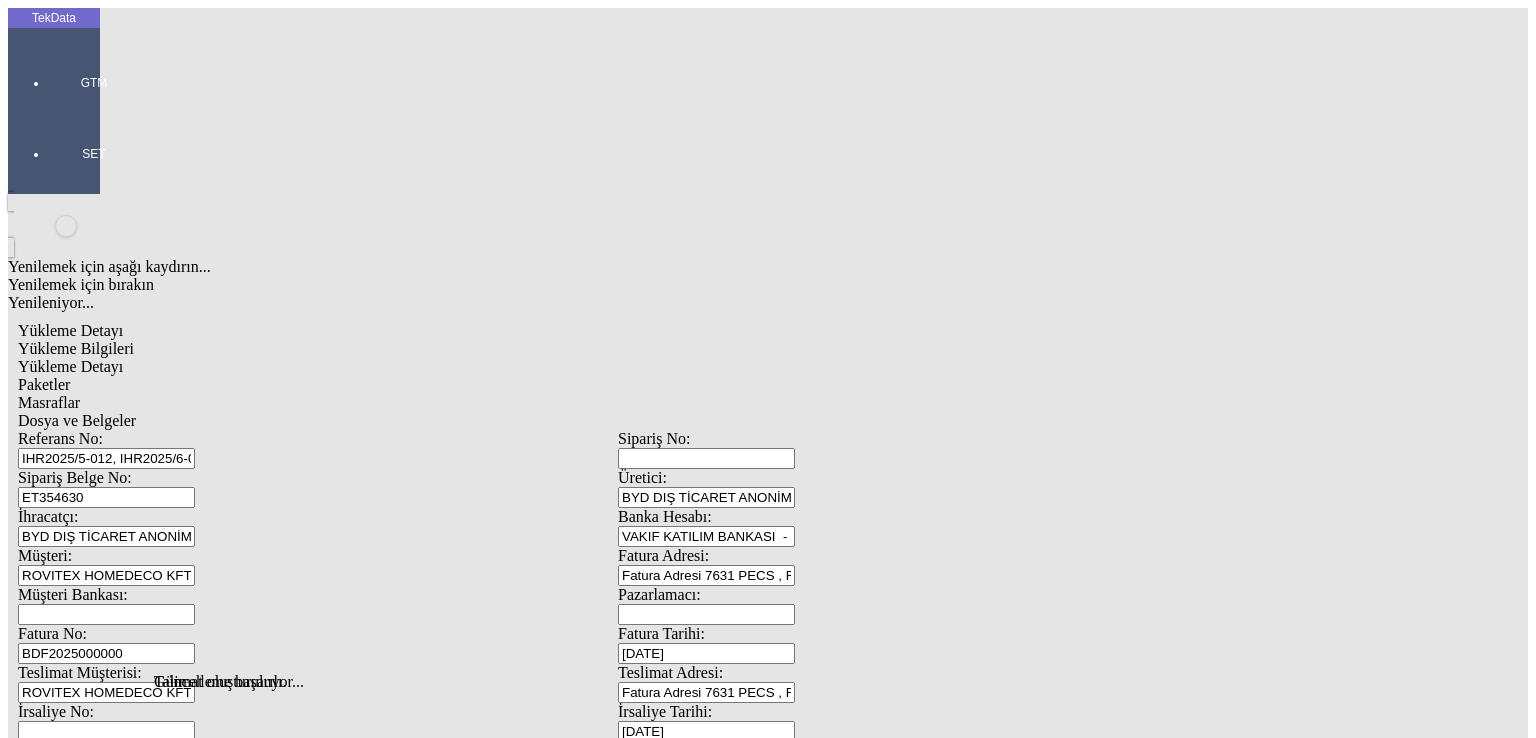 click on "Dosya ve Belgeler" 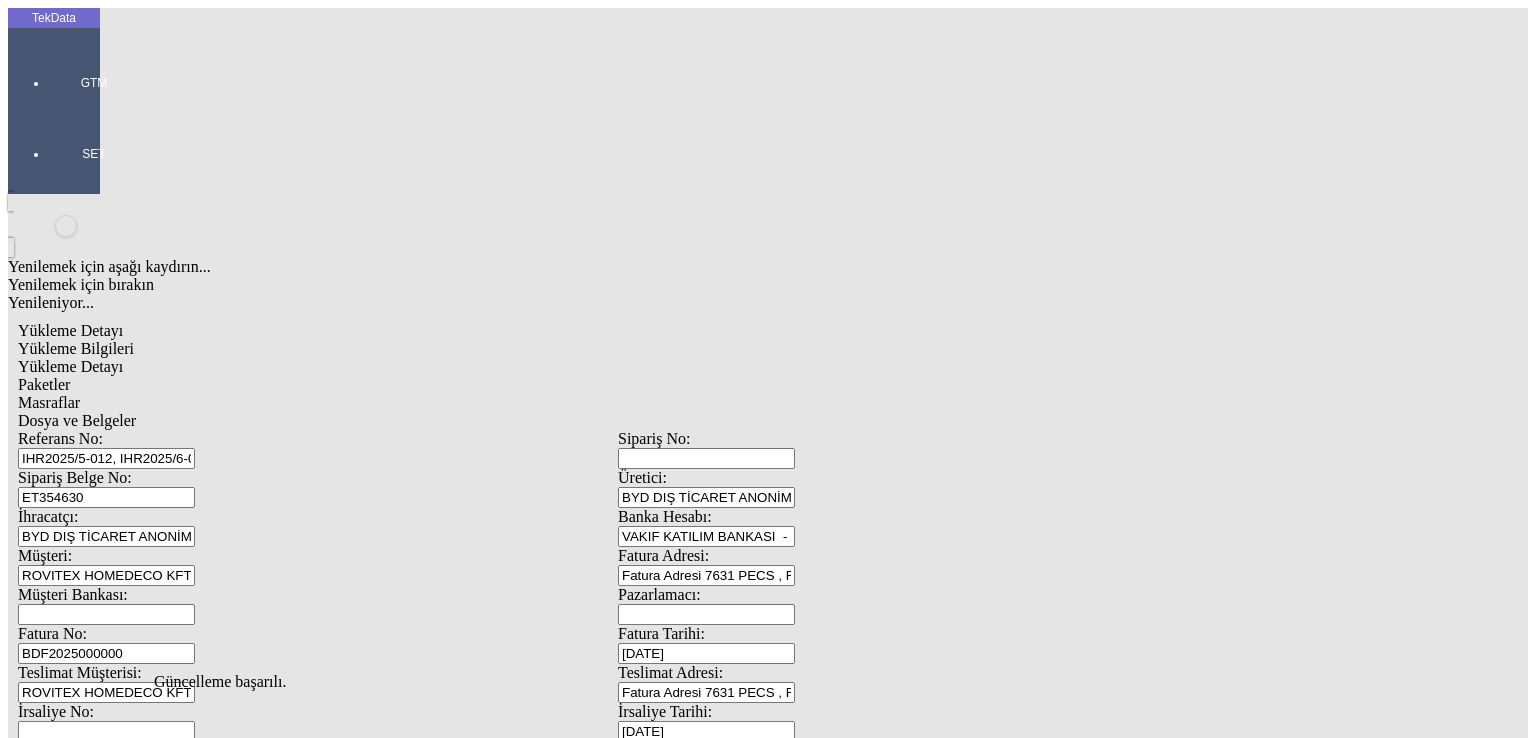 click on "İndir" 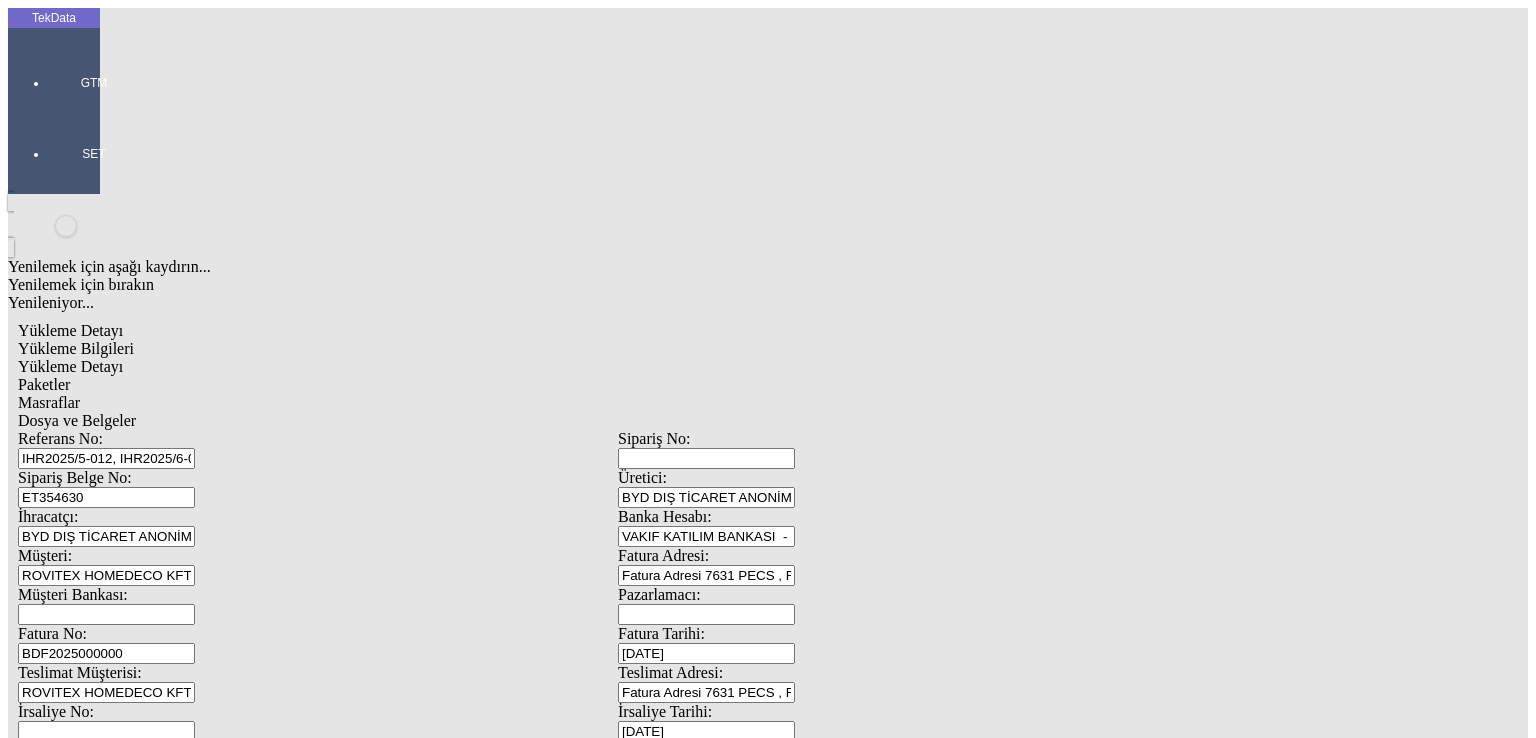 click on "Yükleme Bilgileri" 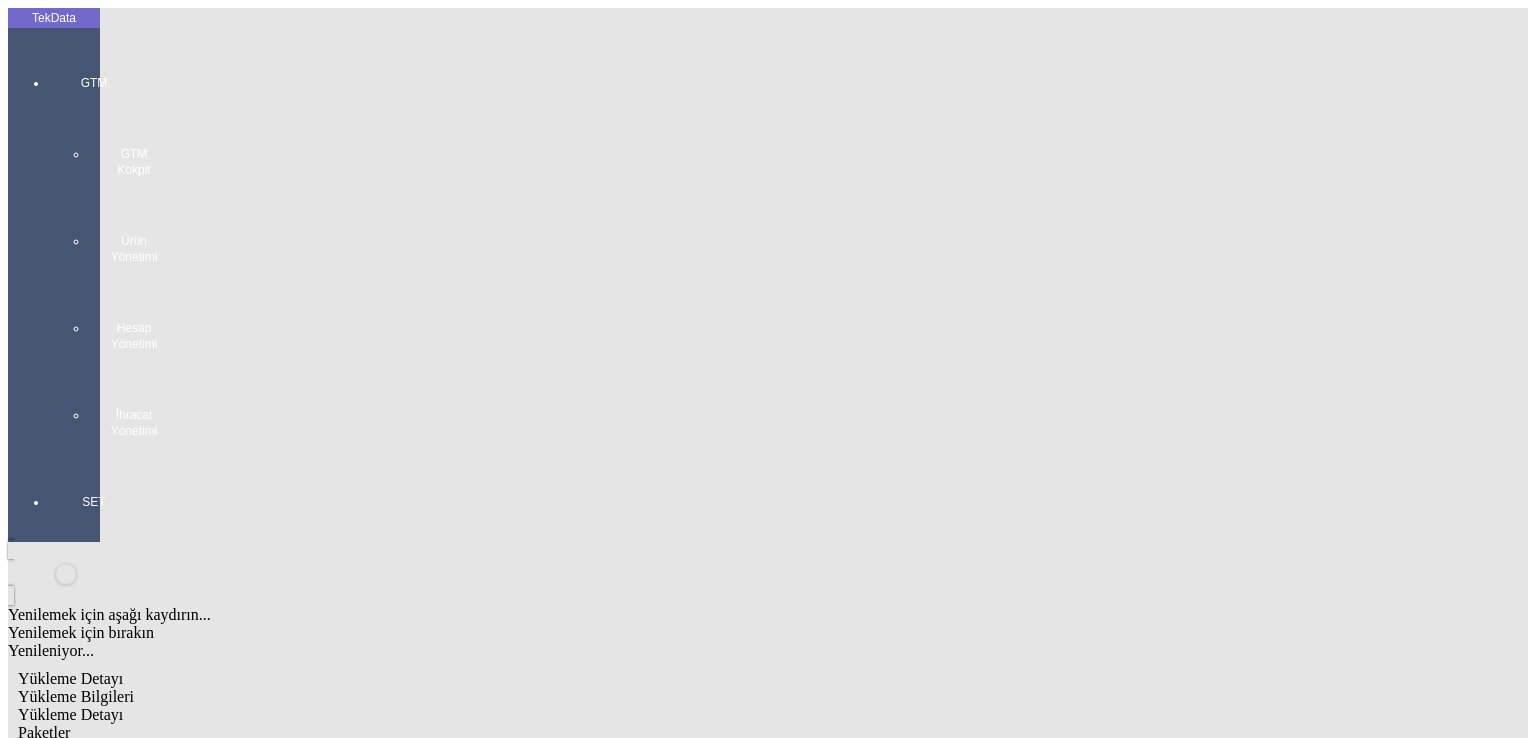 click at bounding box center [94, 459] 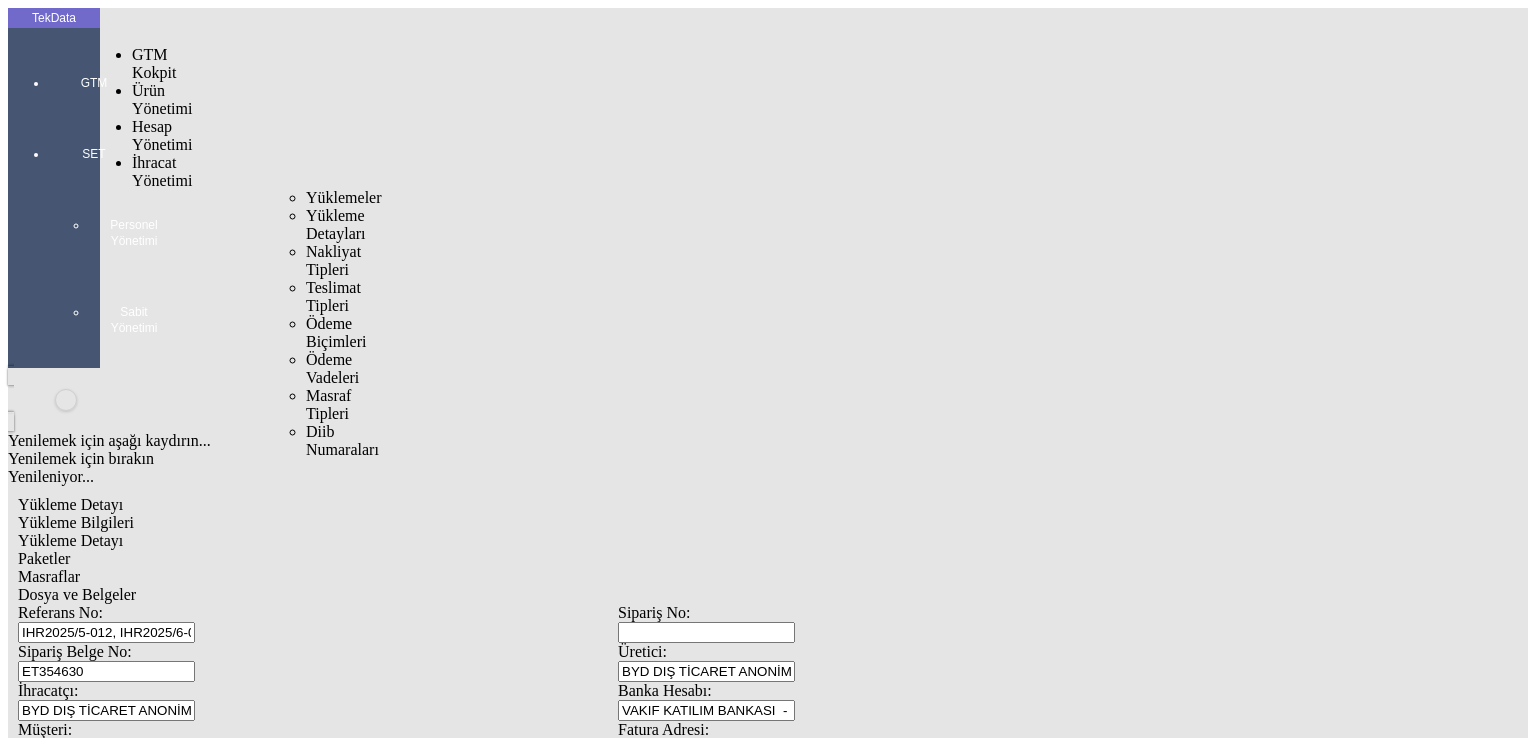click on "İhracat Yönetimi" at bounding box center (162, 171) 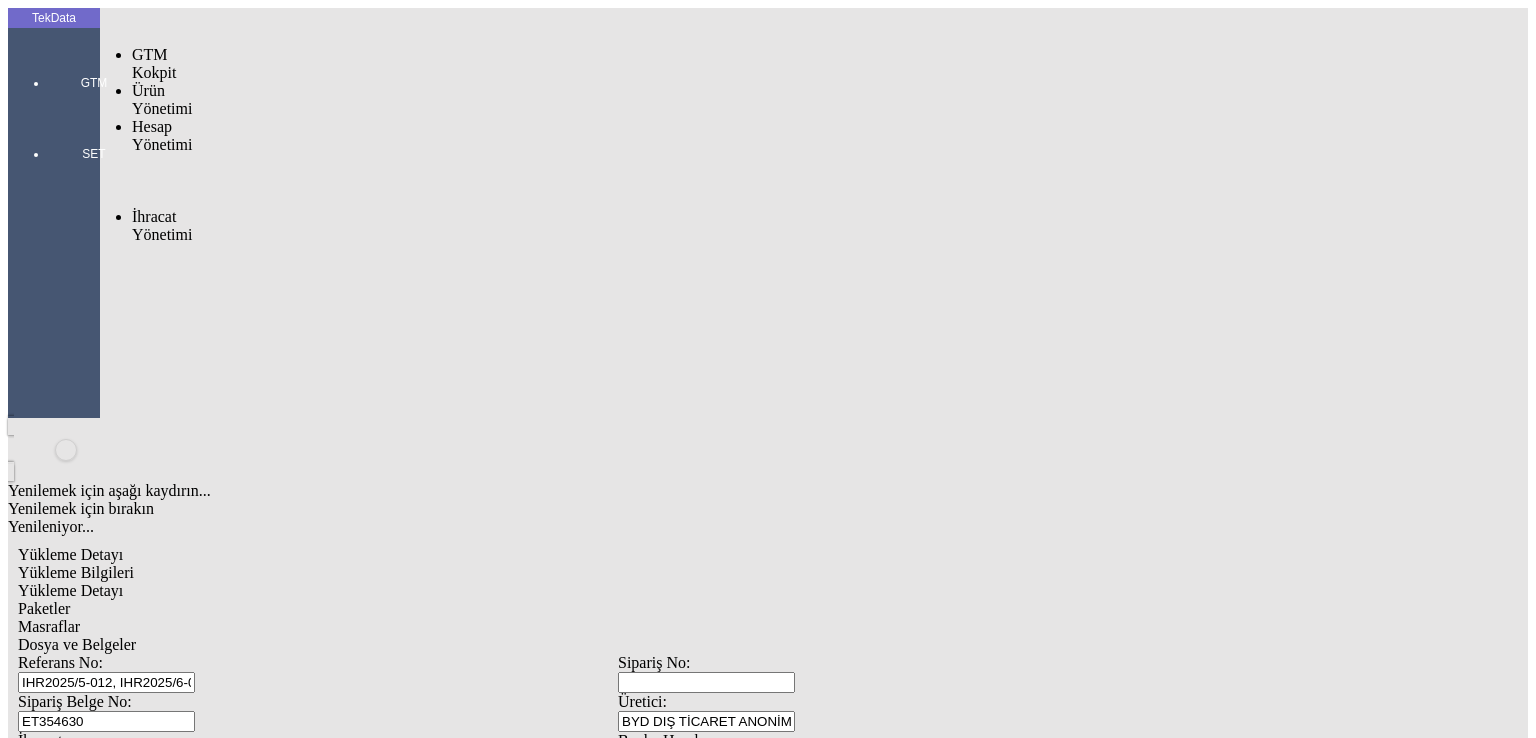 scroll, scrollTop: 381, scrollLeft: 0, axis: vertical 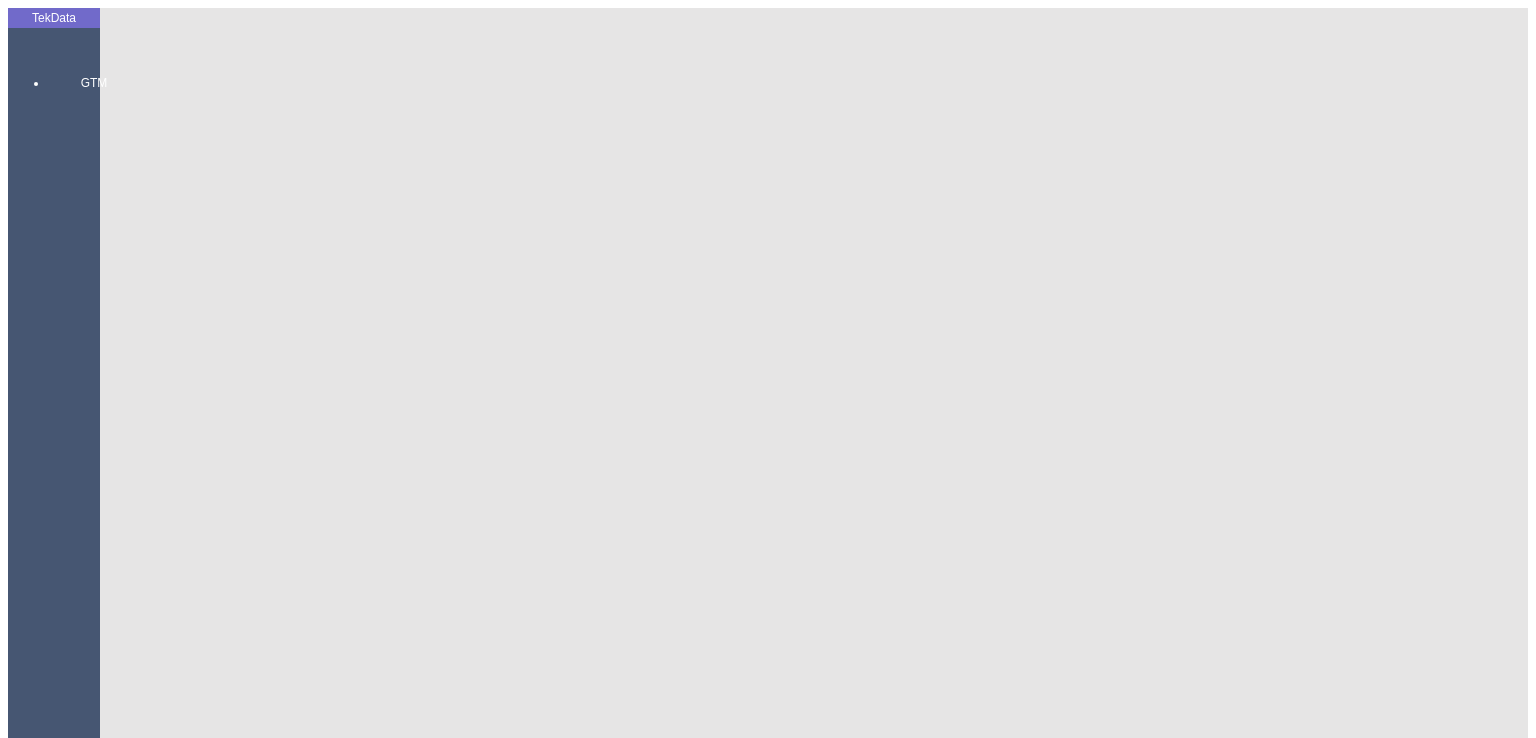 click on "Güncelle" 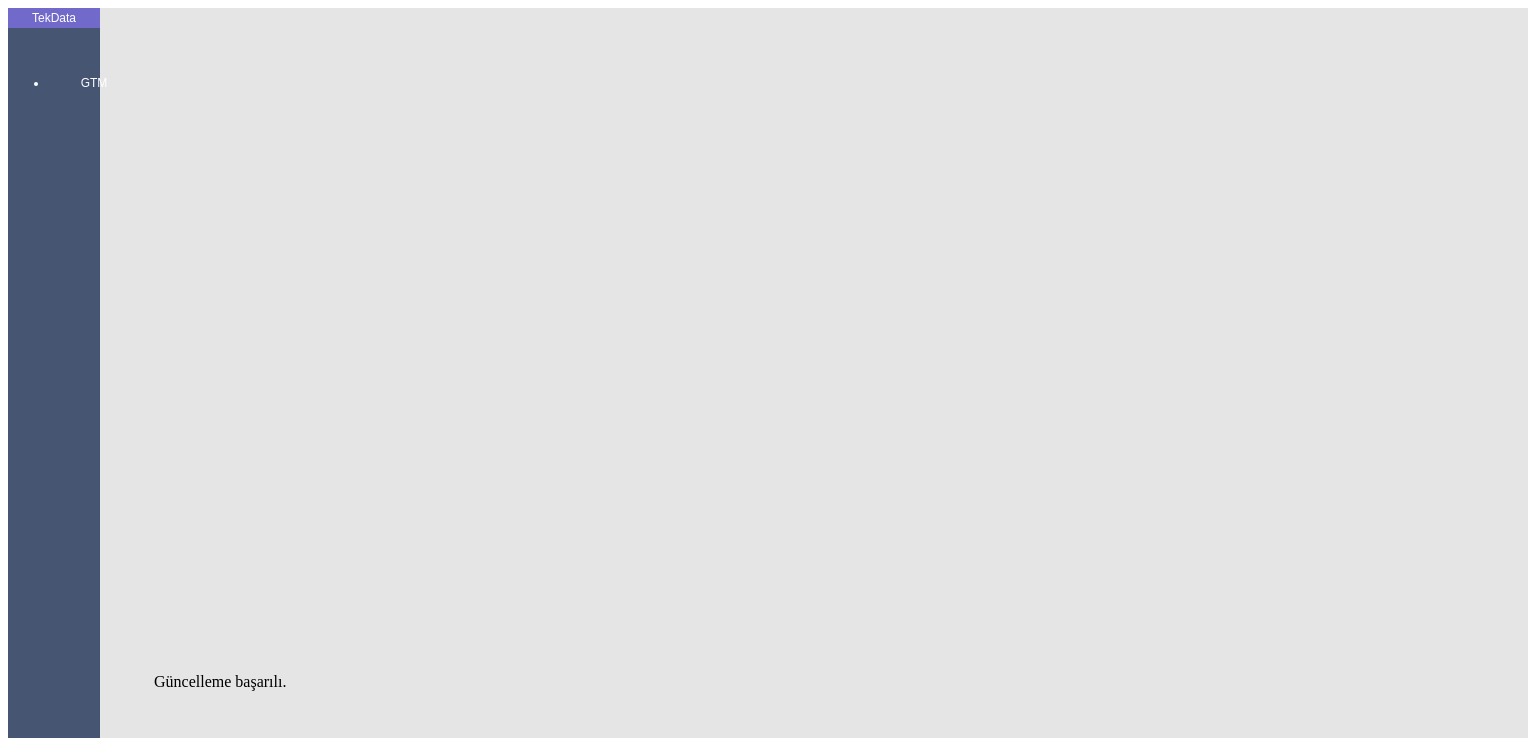 click at bounding box center (94, 1225) 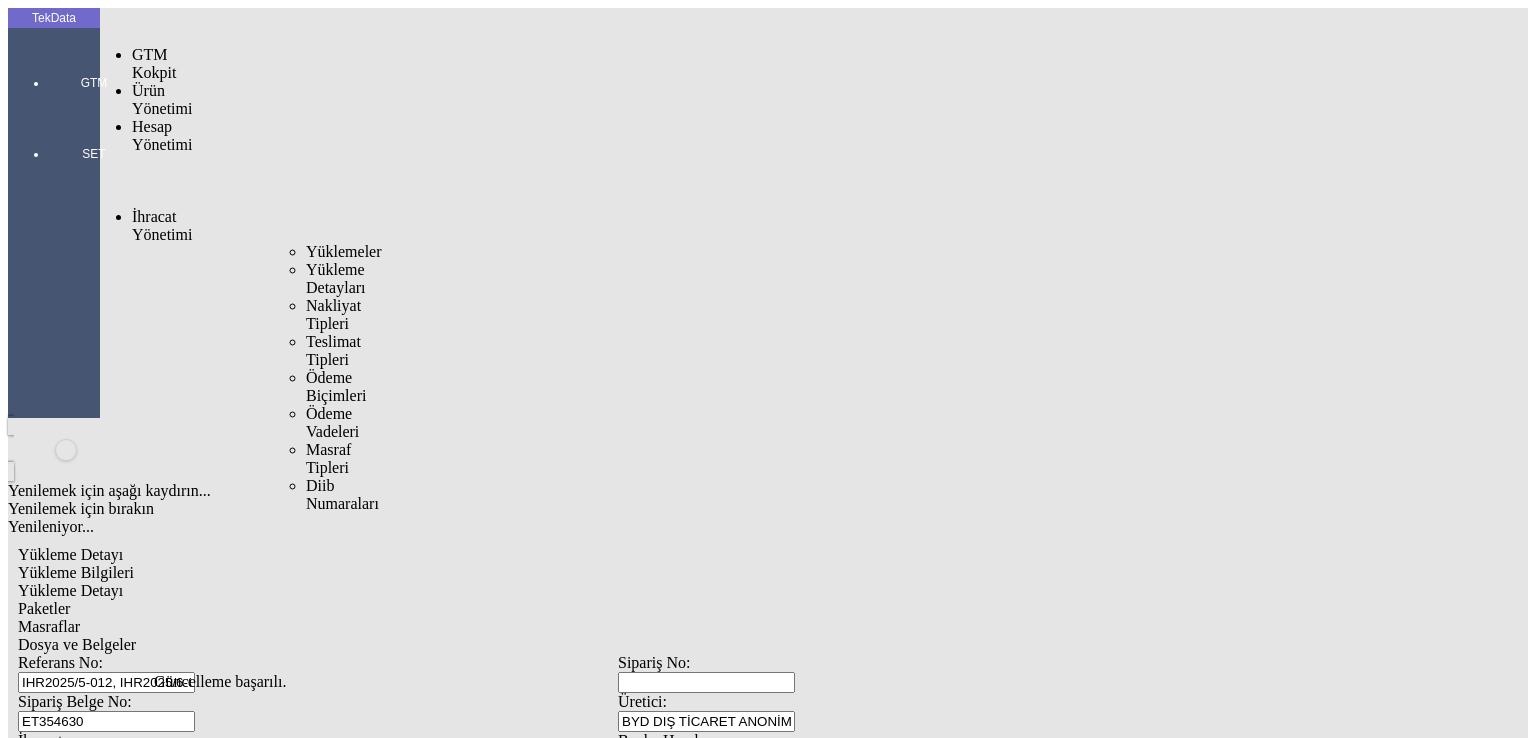 click on "İhracat Yönetimi" at bounding box center [162, 225] 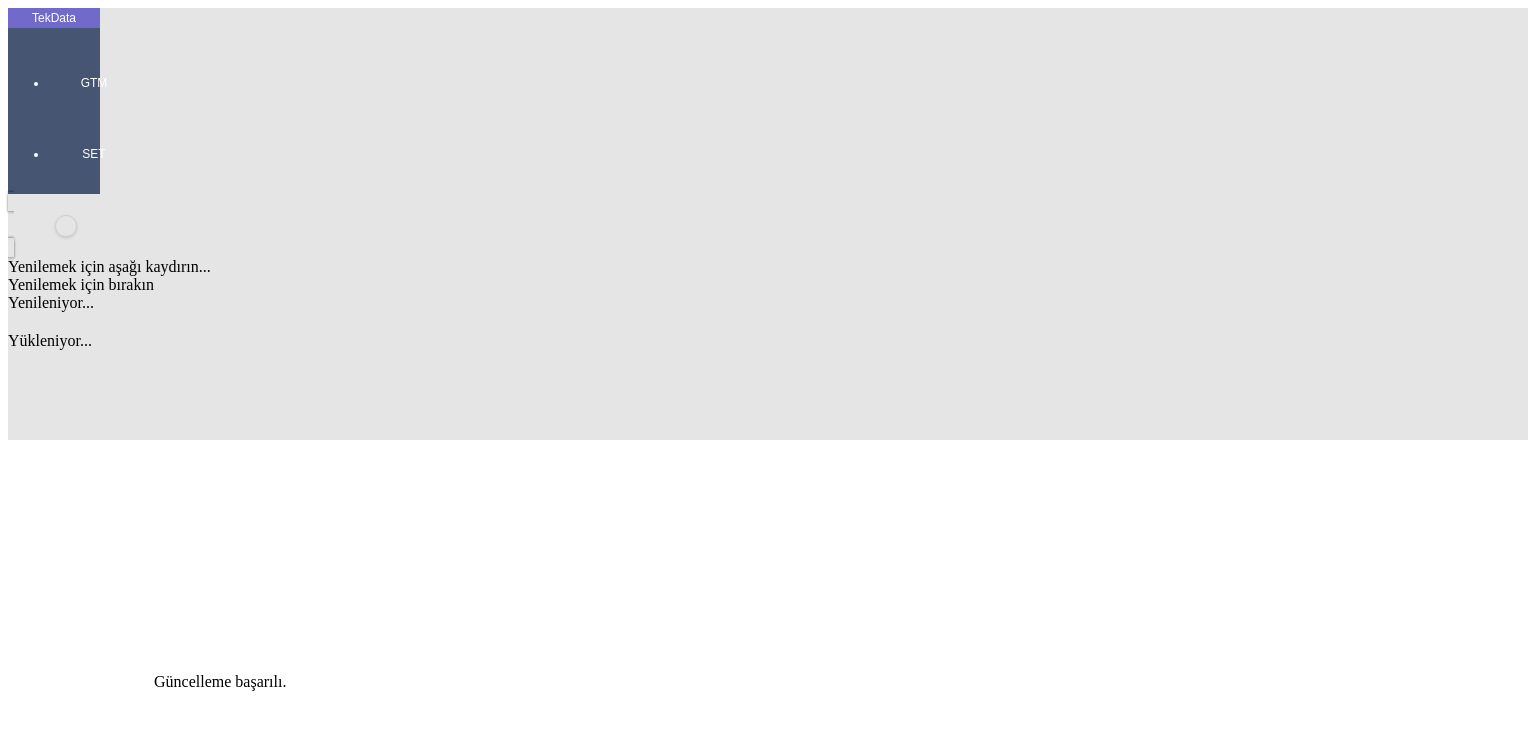 scroll, scrollTop: 0, scrollLeft: 0, axis: both 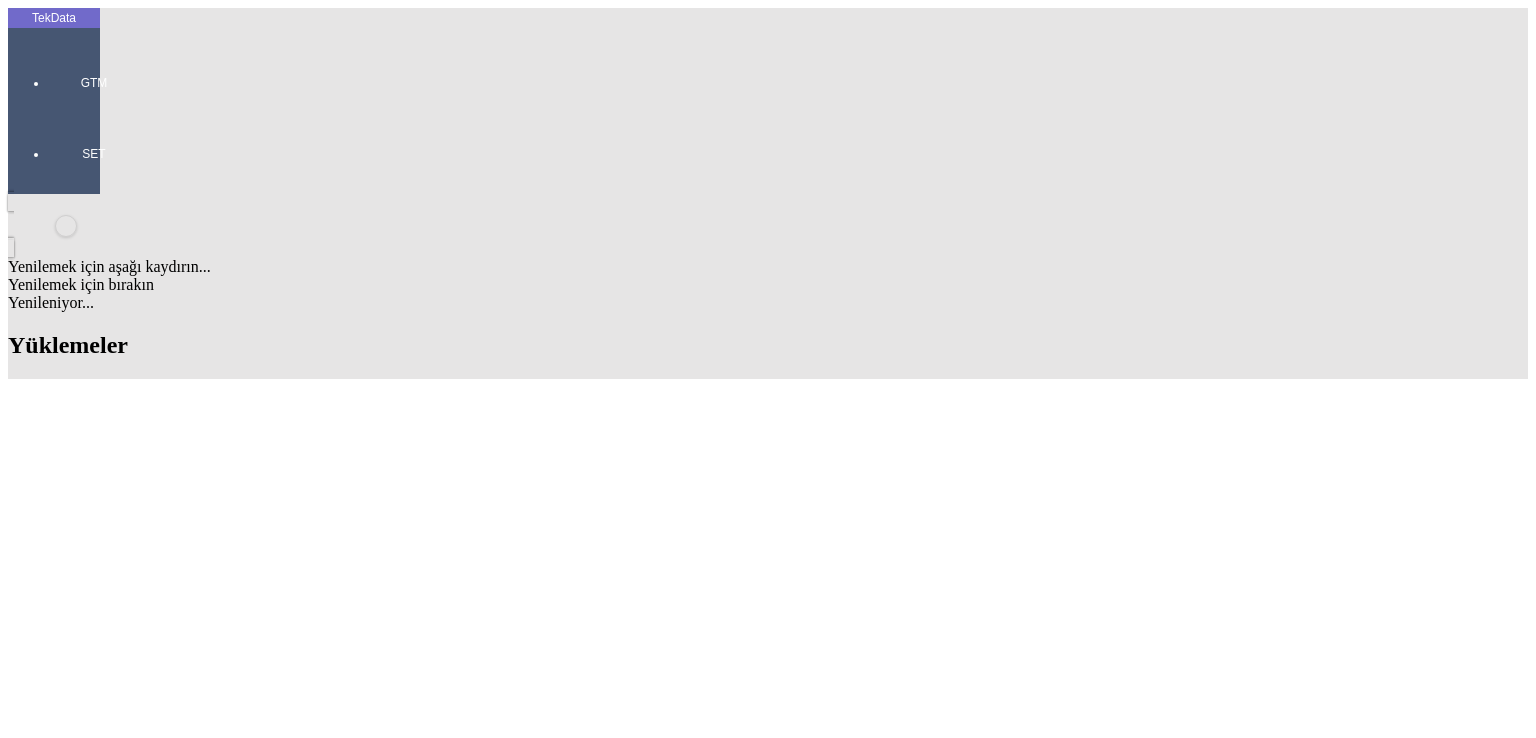 drag, startPoint x: 1225, startPoint y: 158, endPoint x: 1060, endPoint y: 162, distance: 165.04848 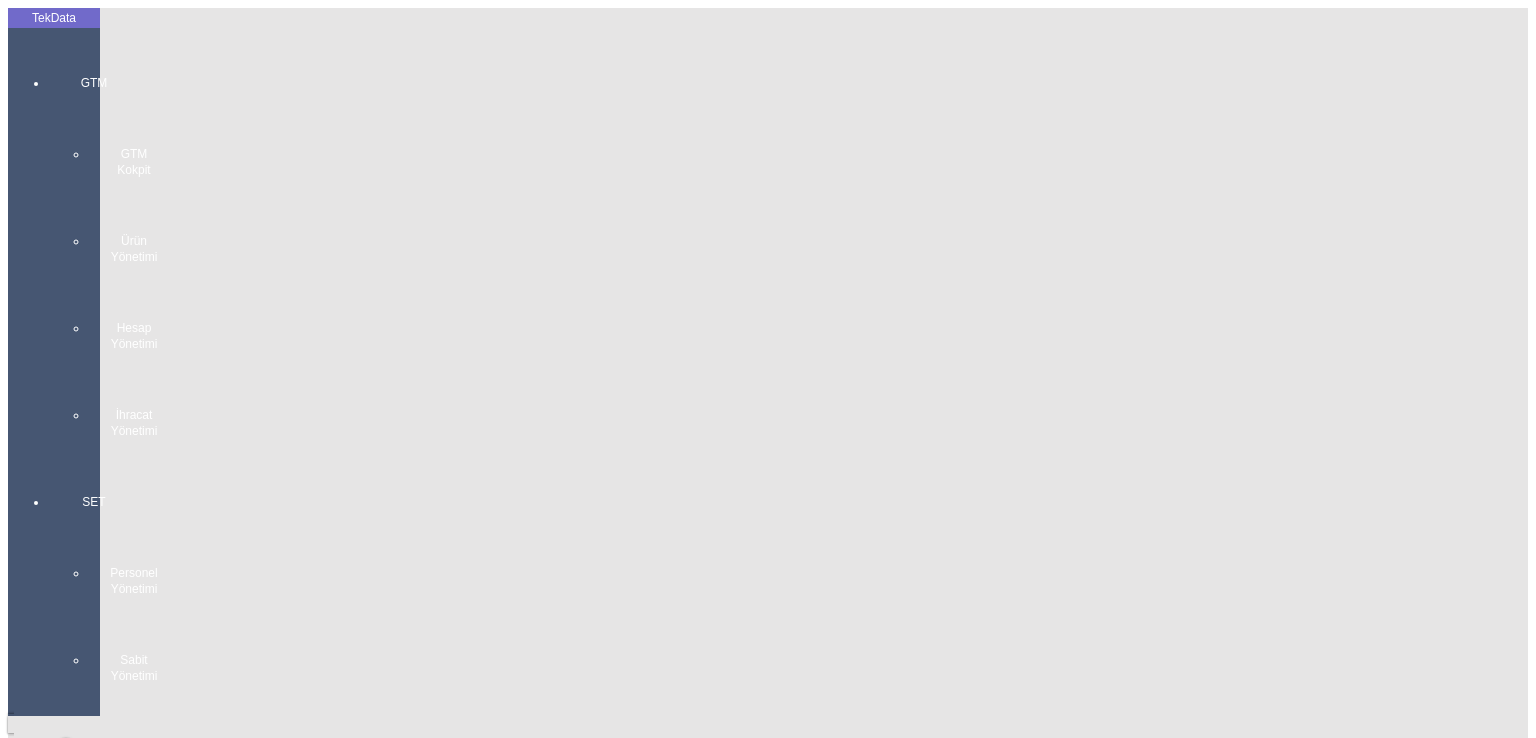 click on "[DATE]" 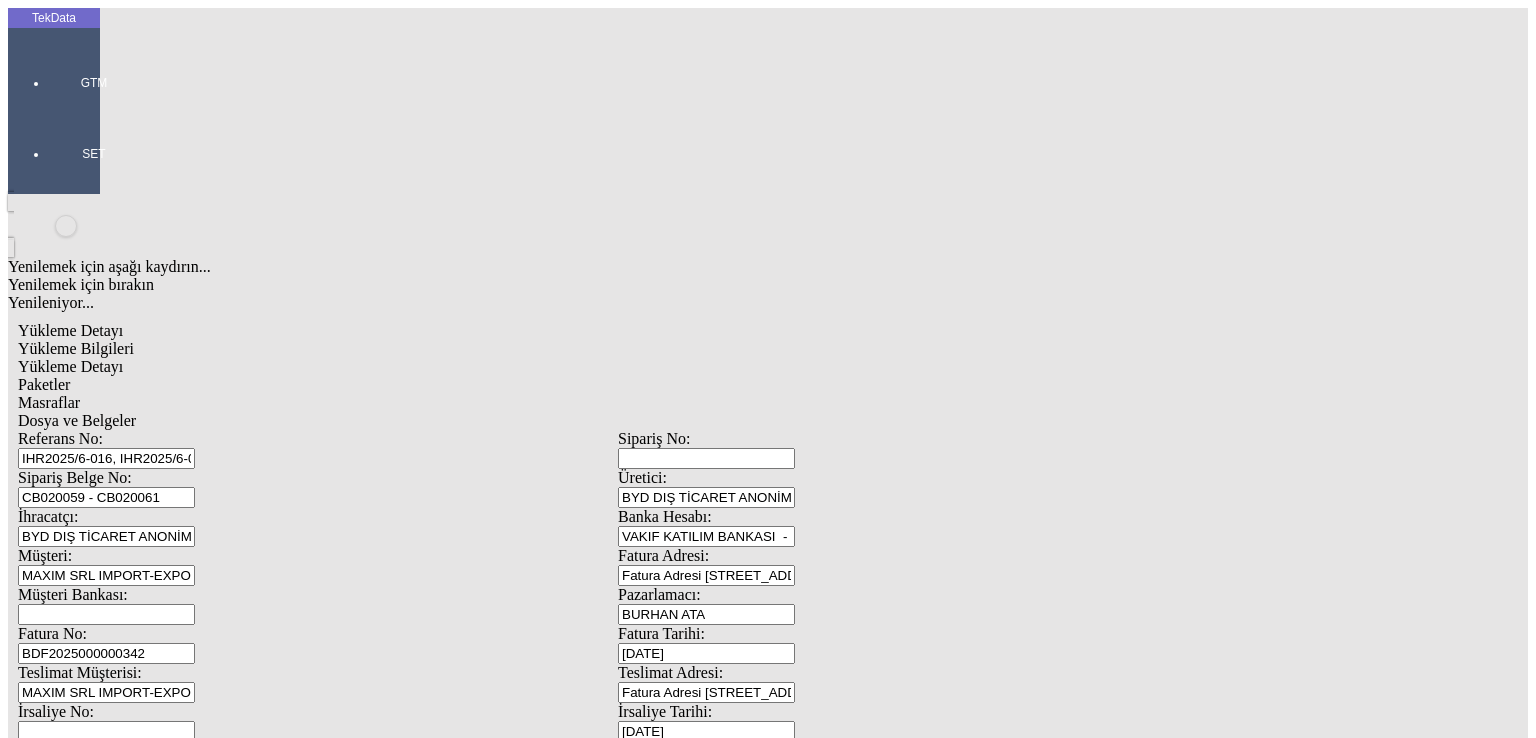 scroll, scrollTop: 0, scrollLeft: 0, axis: both 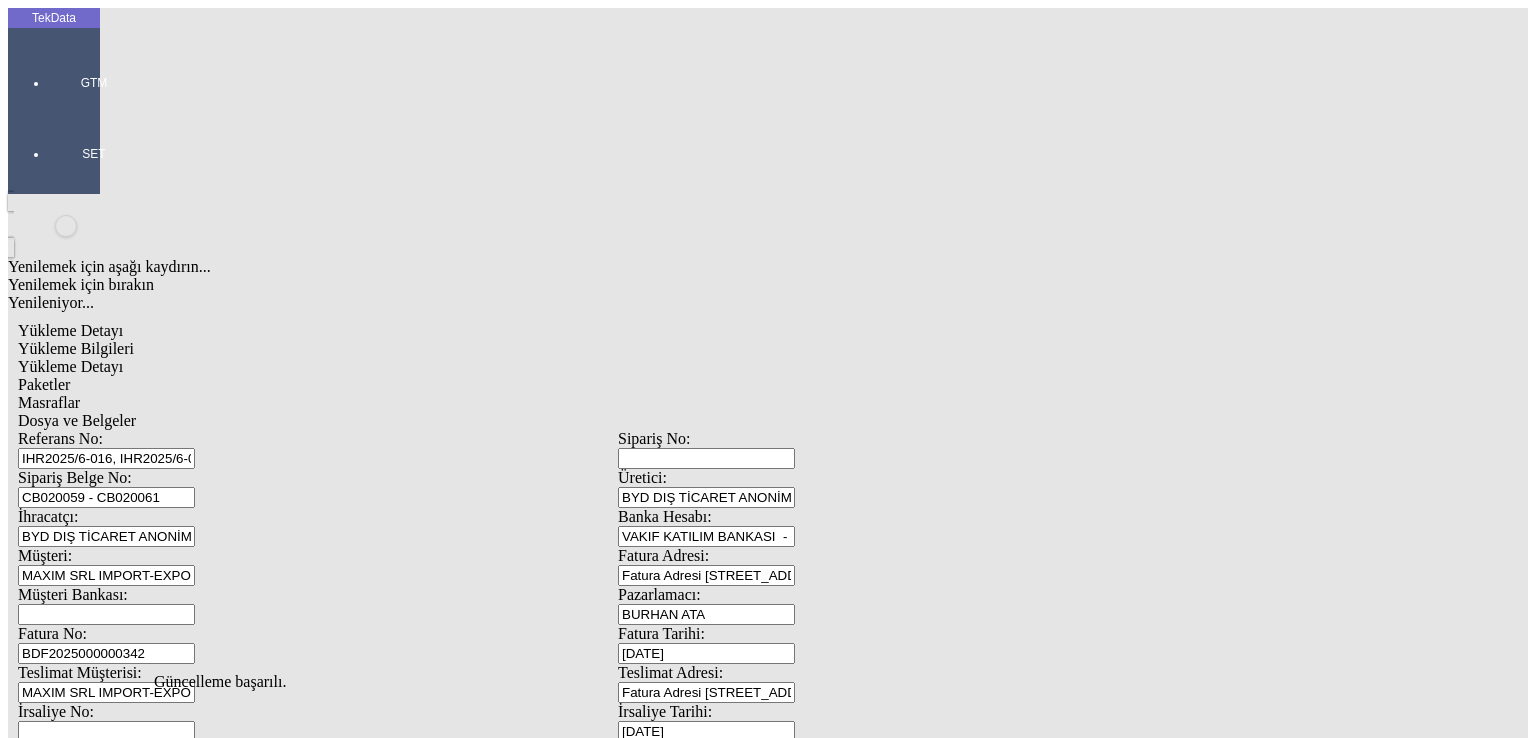click on "Güncelle" 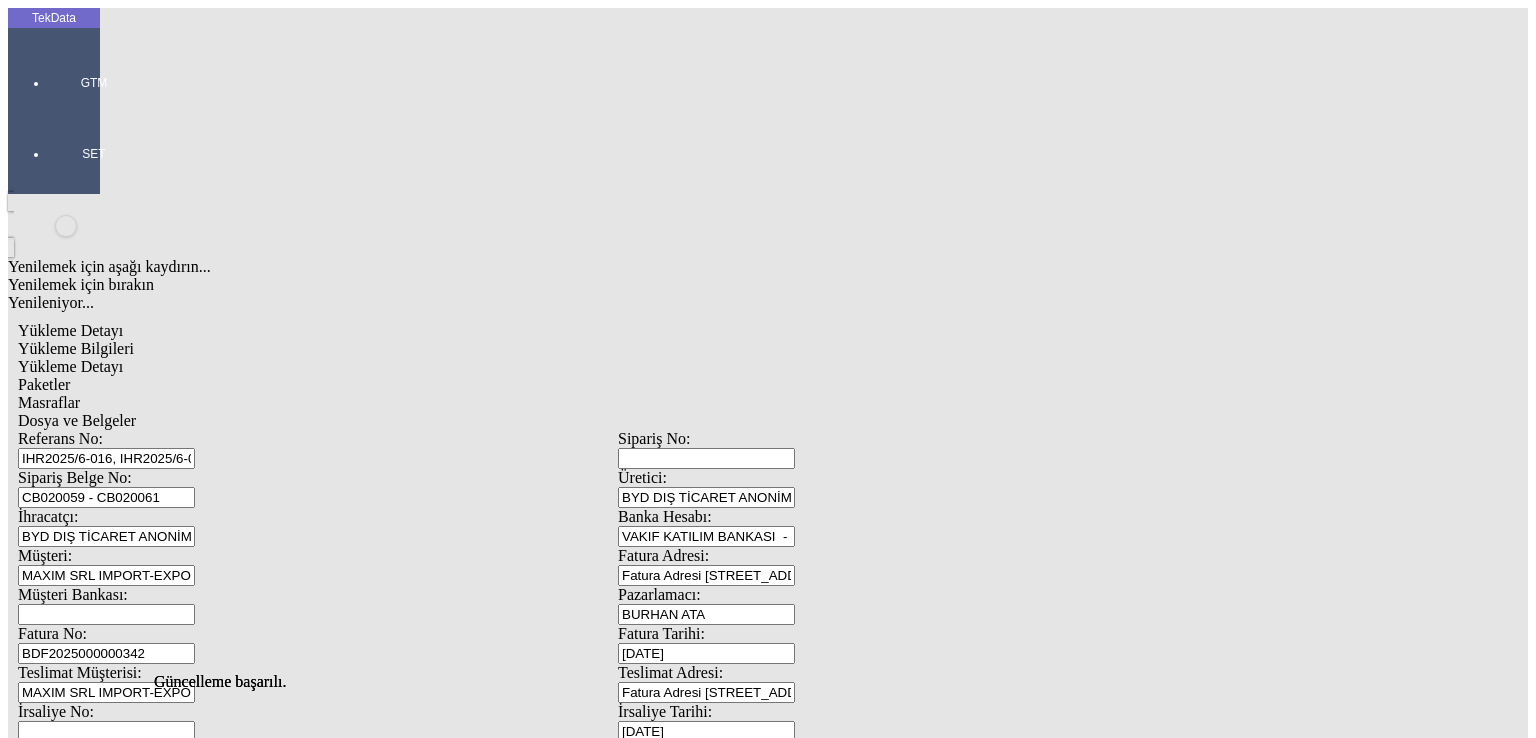 scroll, scrollTop: 0, scrollLeft: 0, axis: both 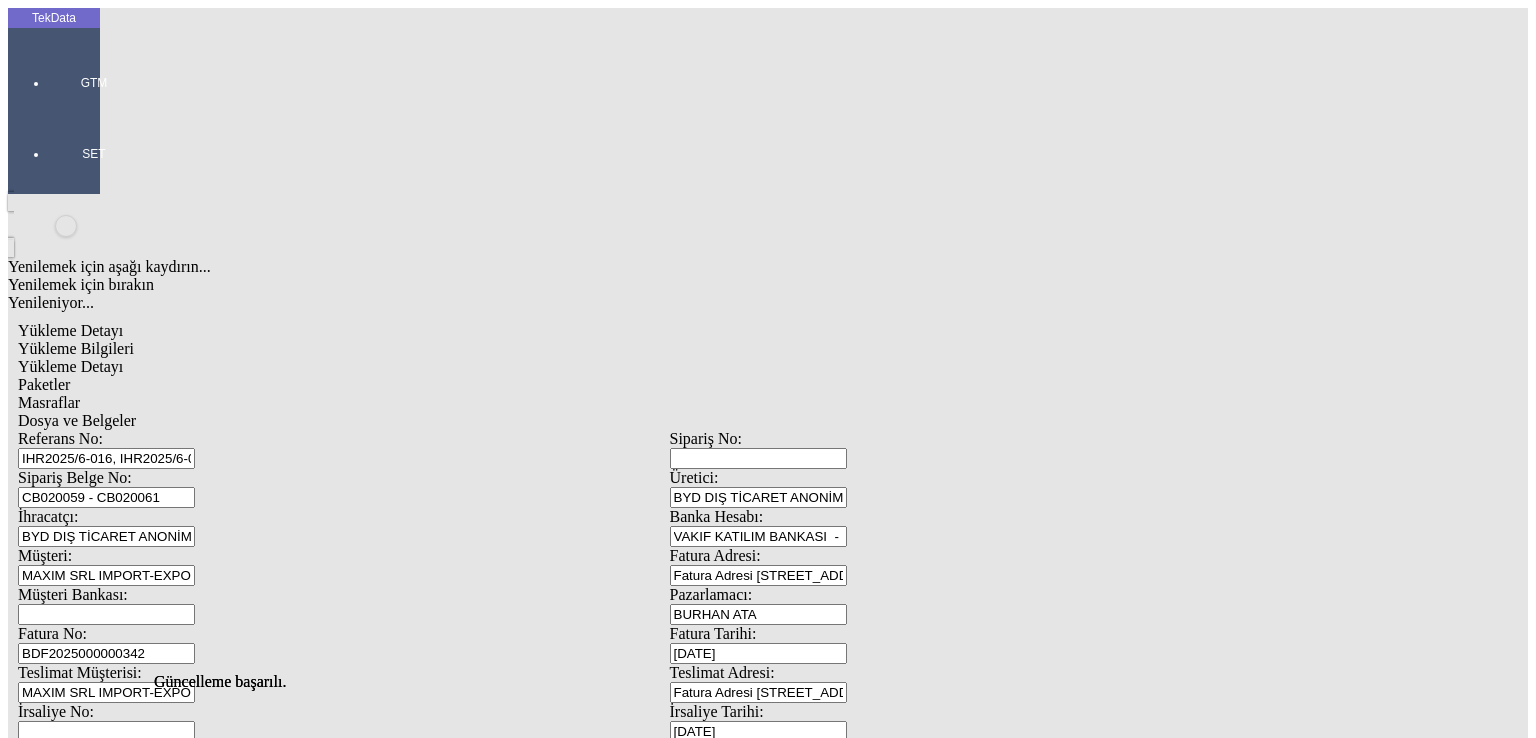 click on "Güncelle" 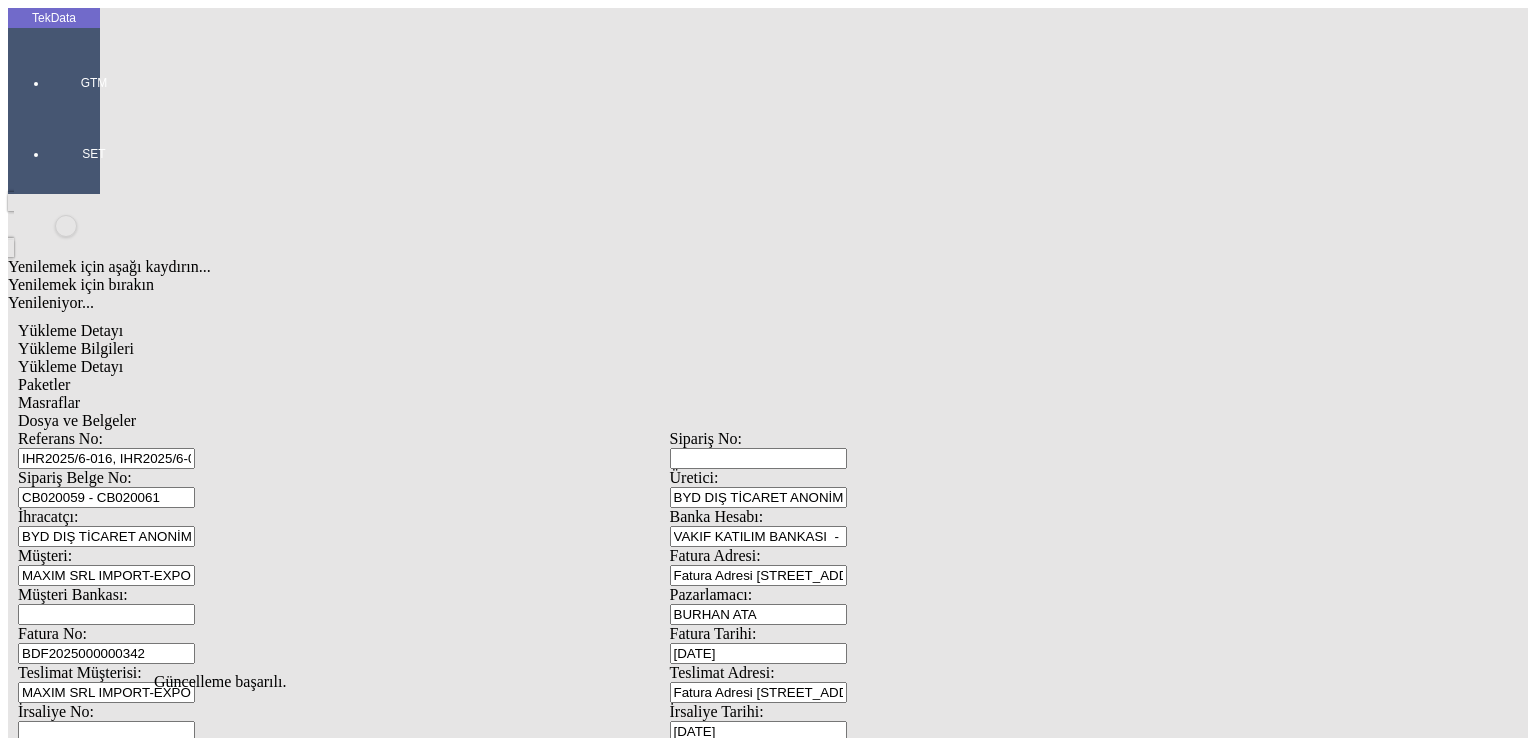click on "Masraflar" at bounding box center [669, 403] 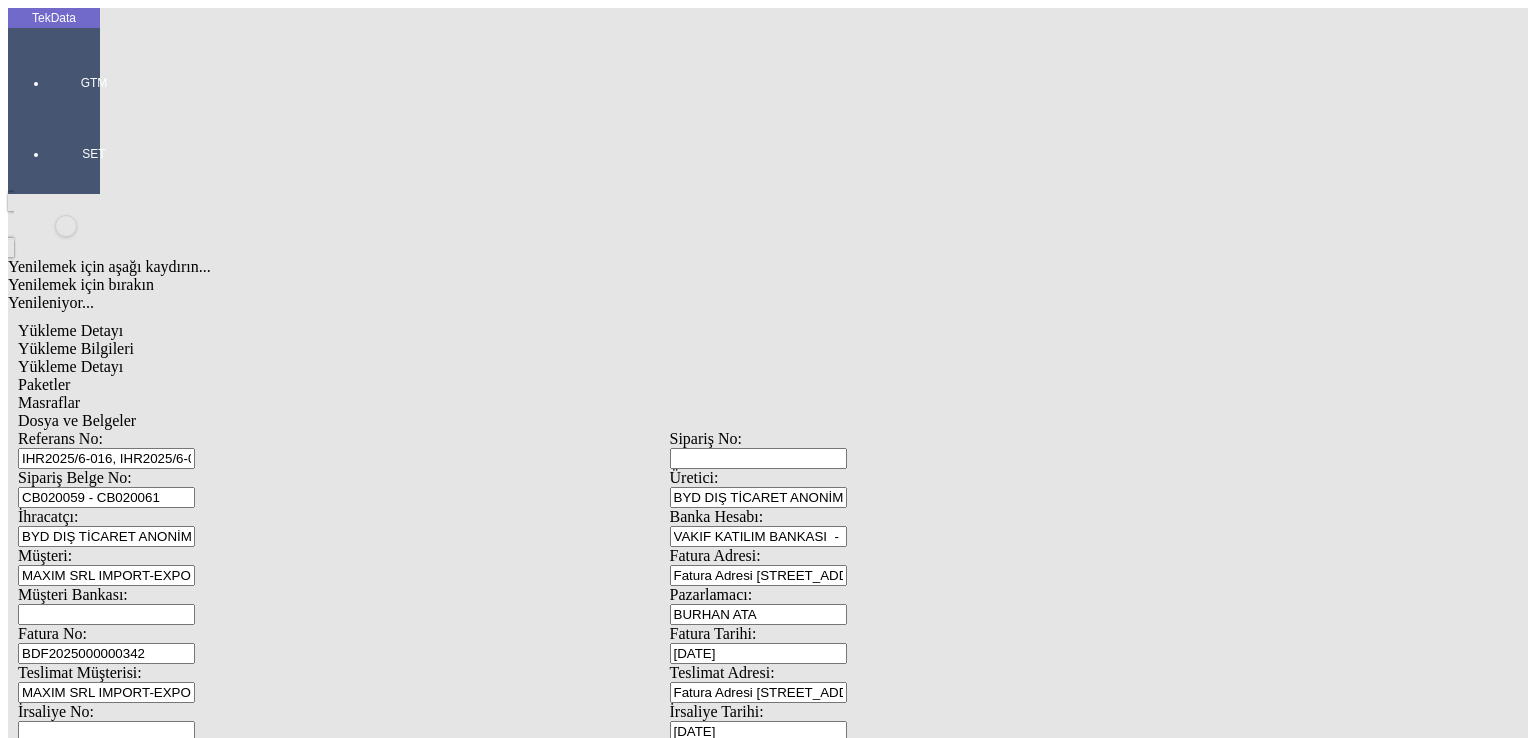 click on "Sil" 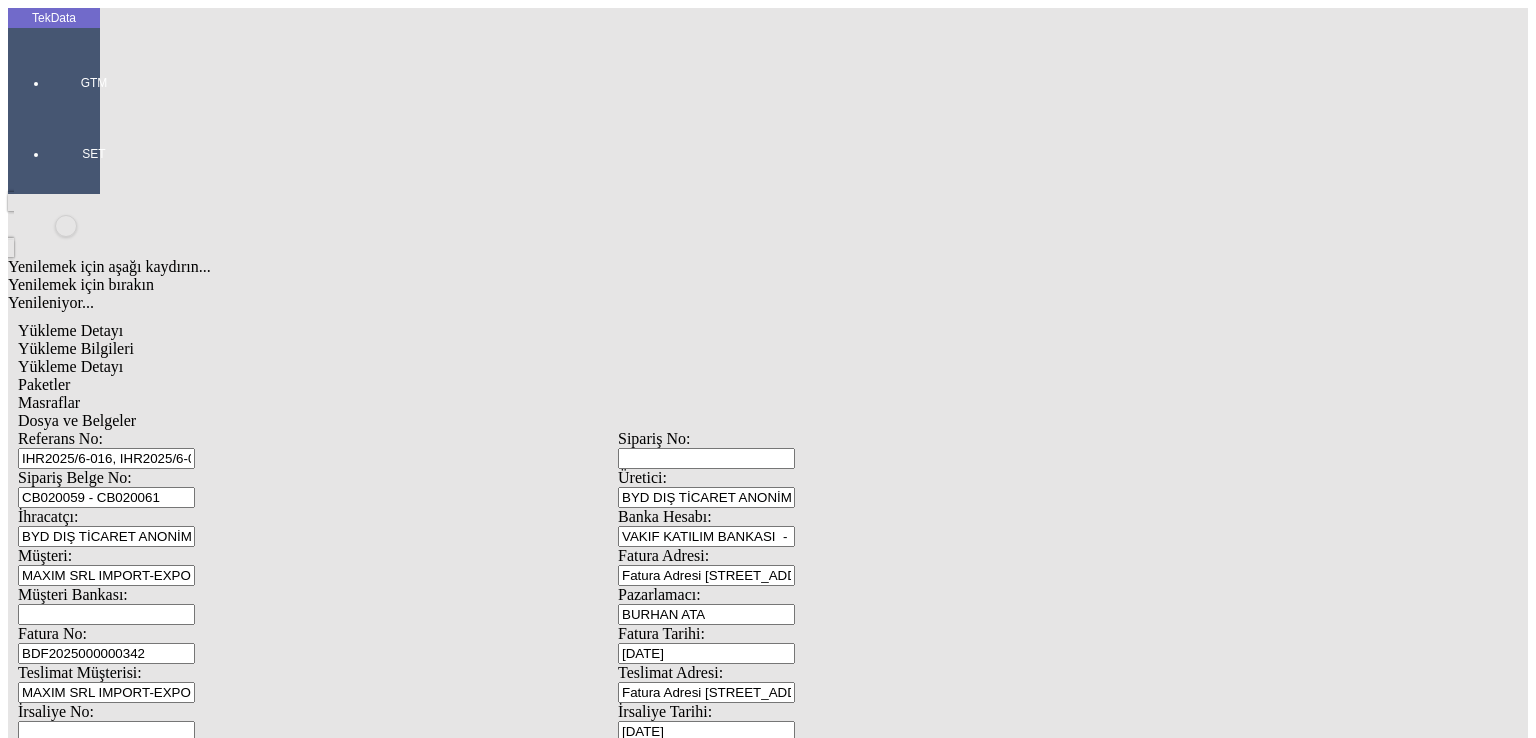 click on "Dosya ve Belgeler" 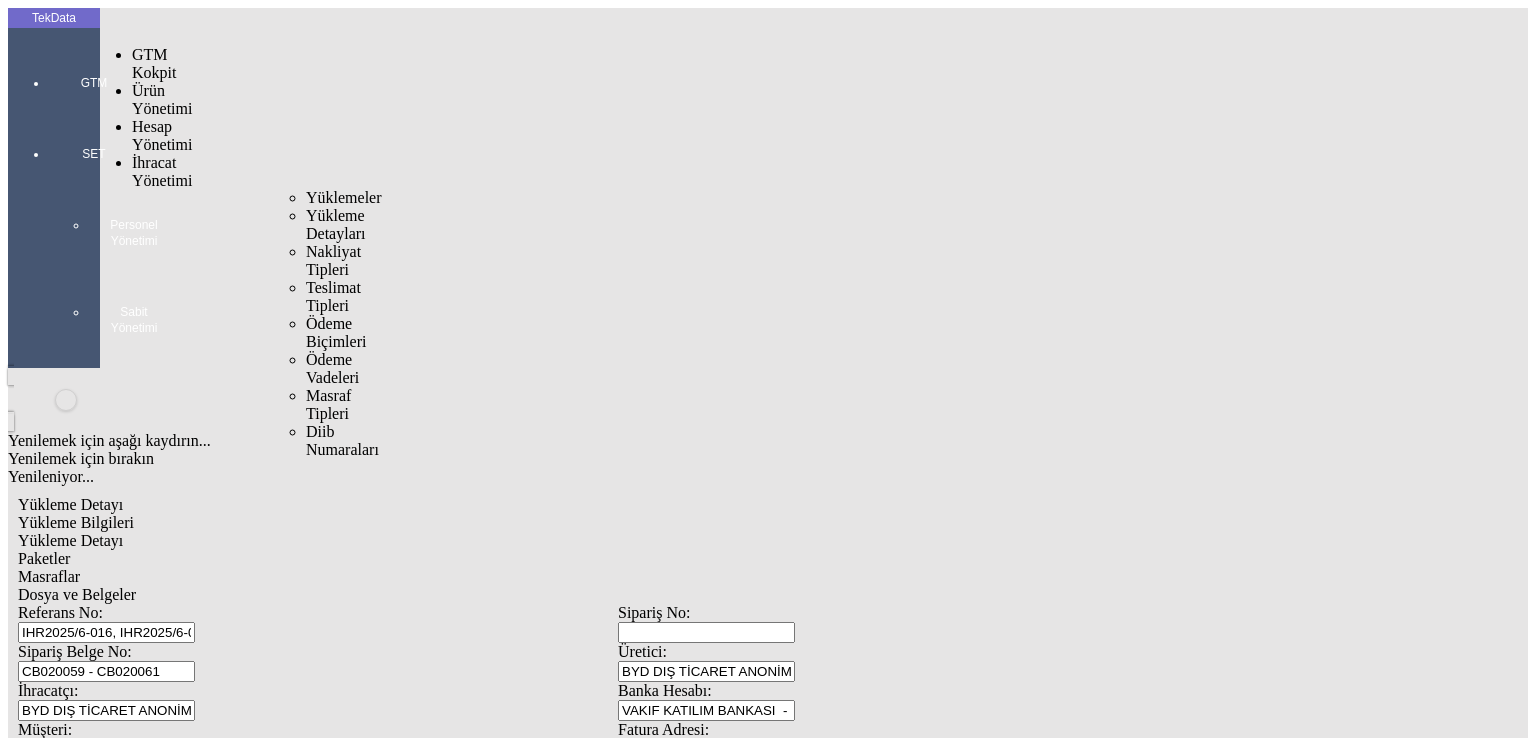 click on "İhracat Yönetimi" at bounding box center [162, 171] 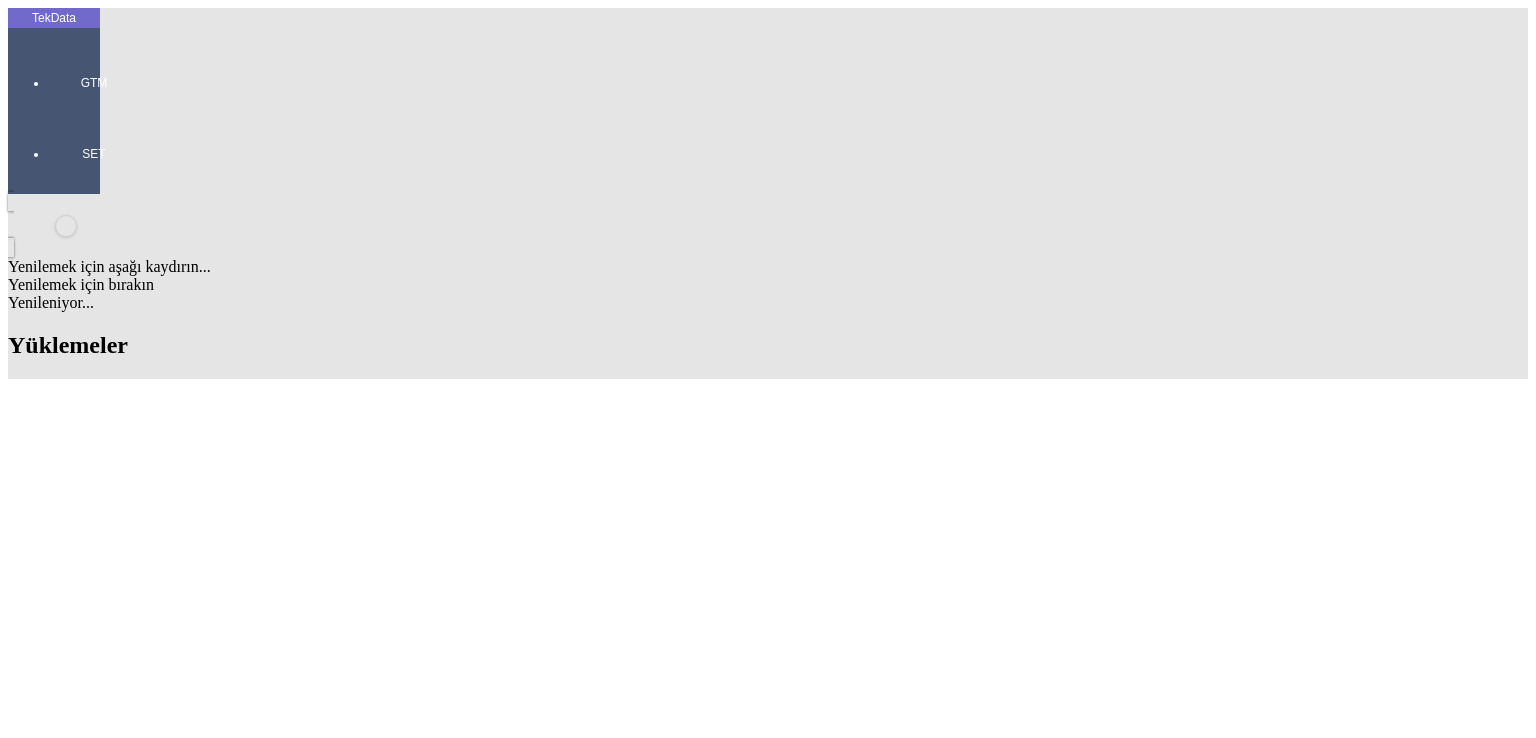 scroll, scrollTop: 2168, scrollLeft: 0, axis: vertical 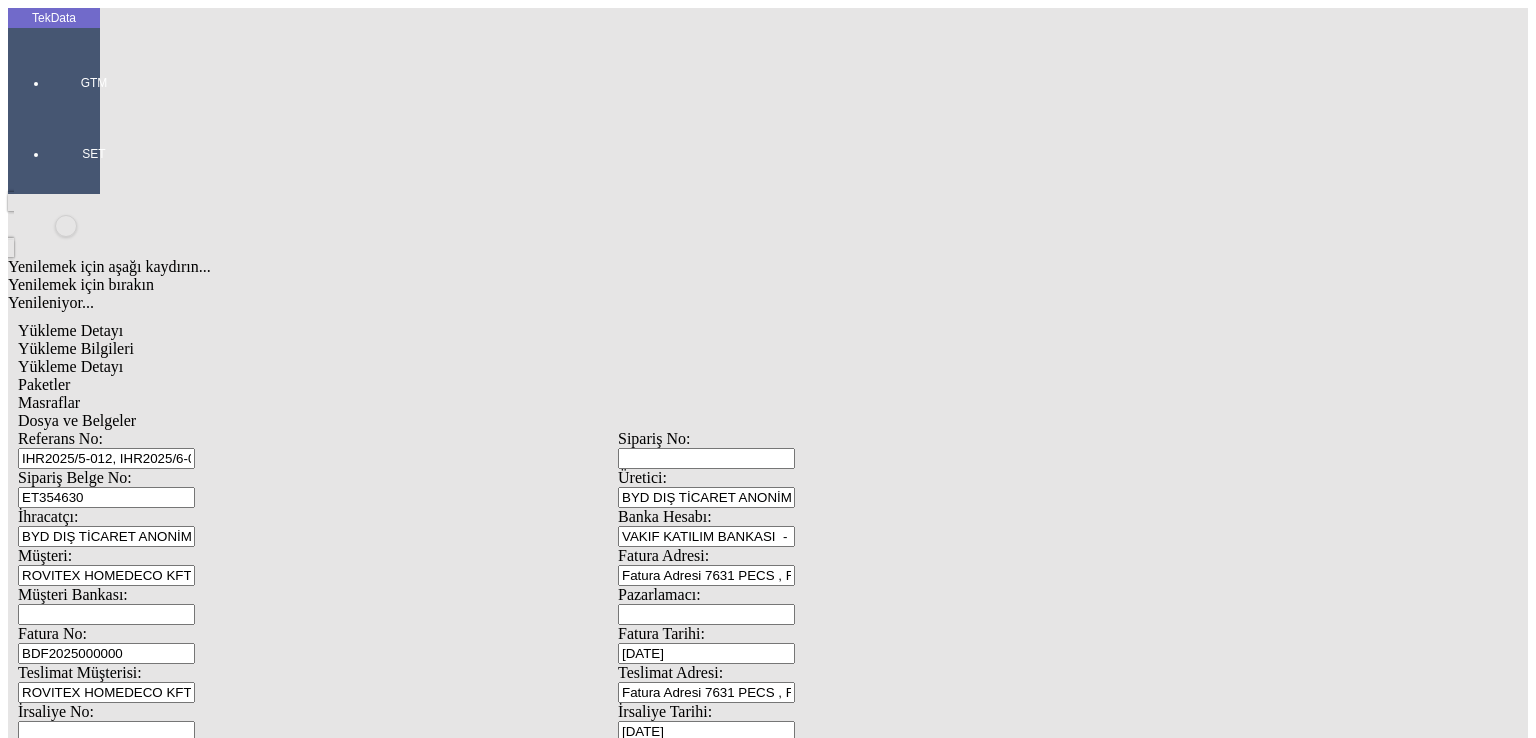 click on "BDF2025000000" at bounding box center [106, 653] 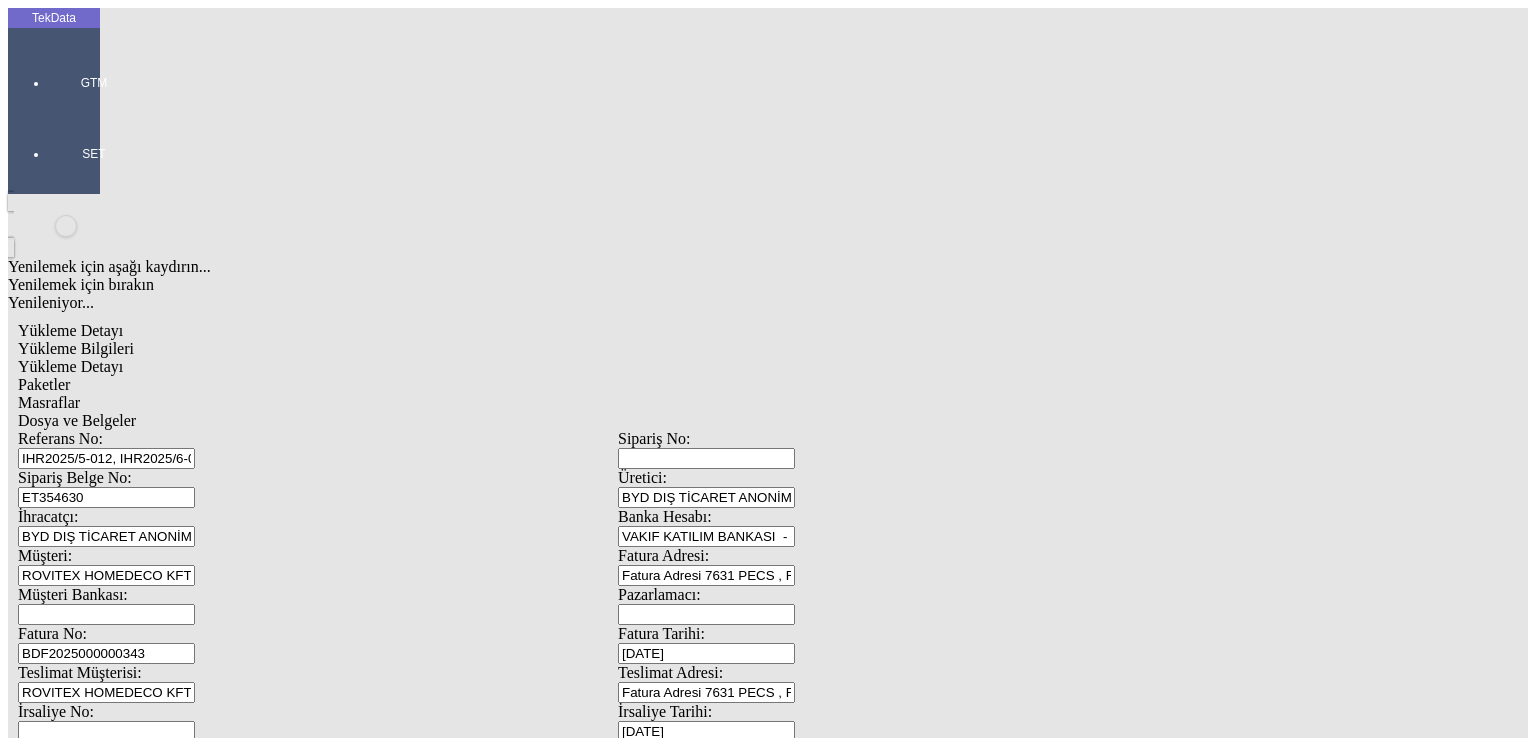 type on "BDF2025000000343" 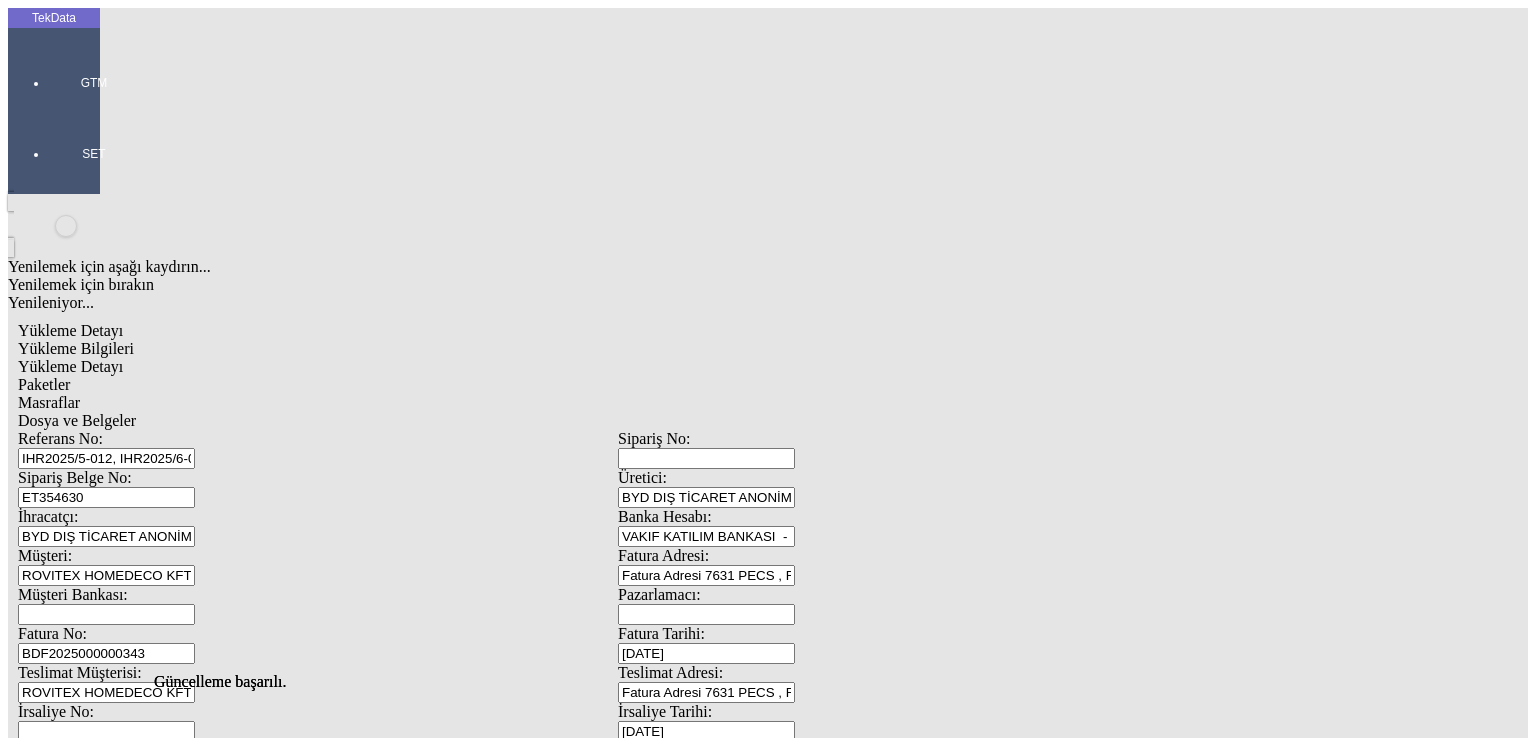 scroll, scrollTop: 0, scrollLeft: 0, axis: both 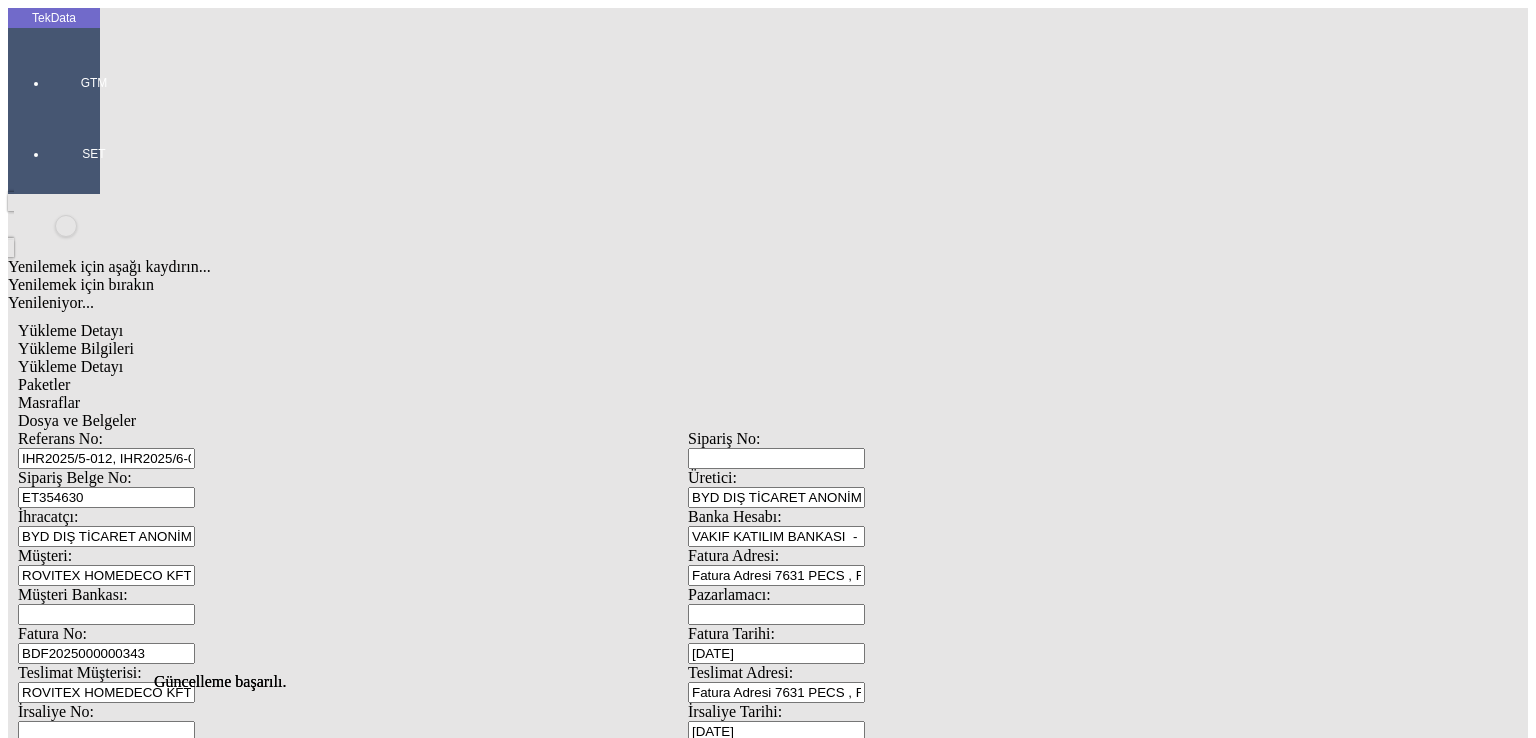 click on "Paketler" 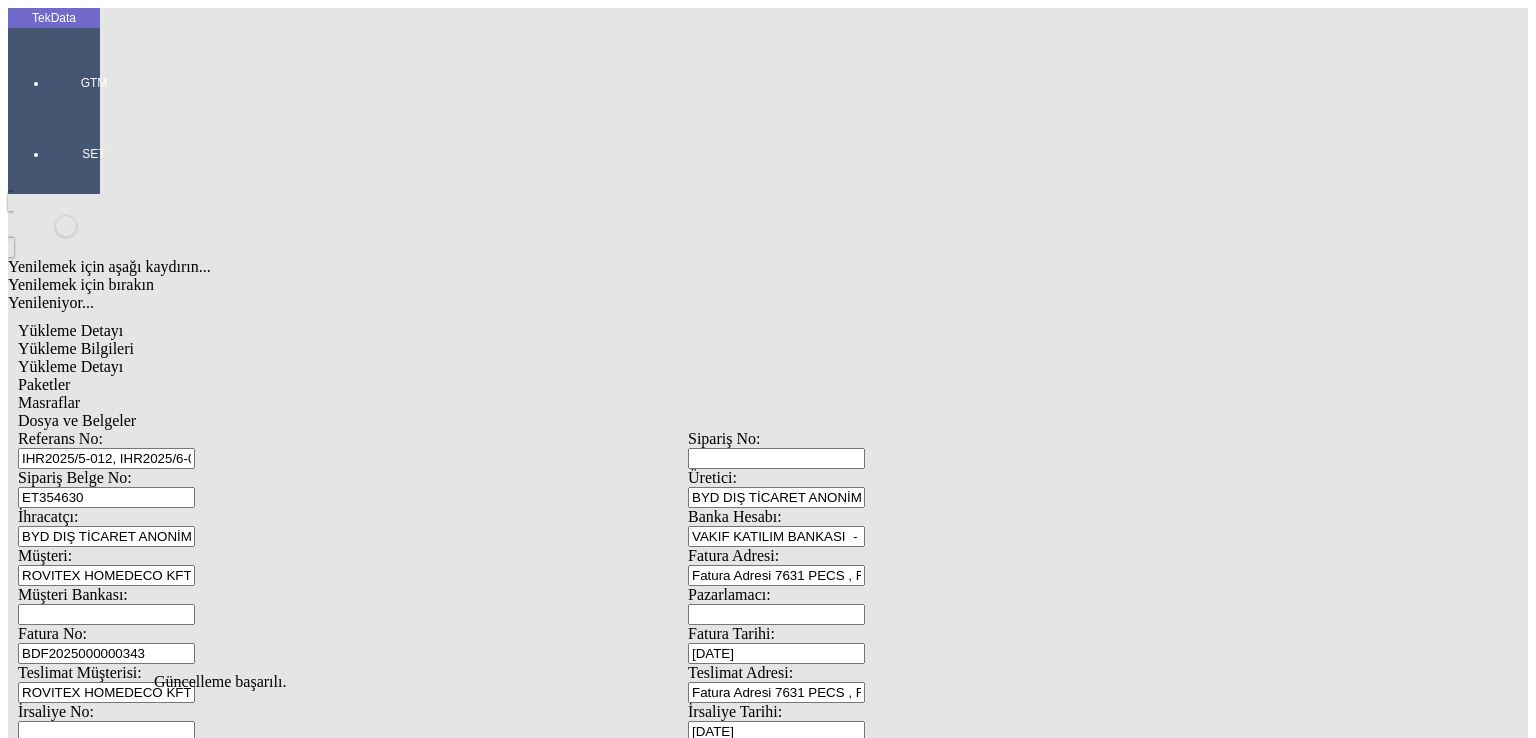 click on "Düzenle   Sil" 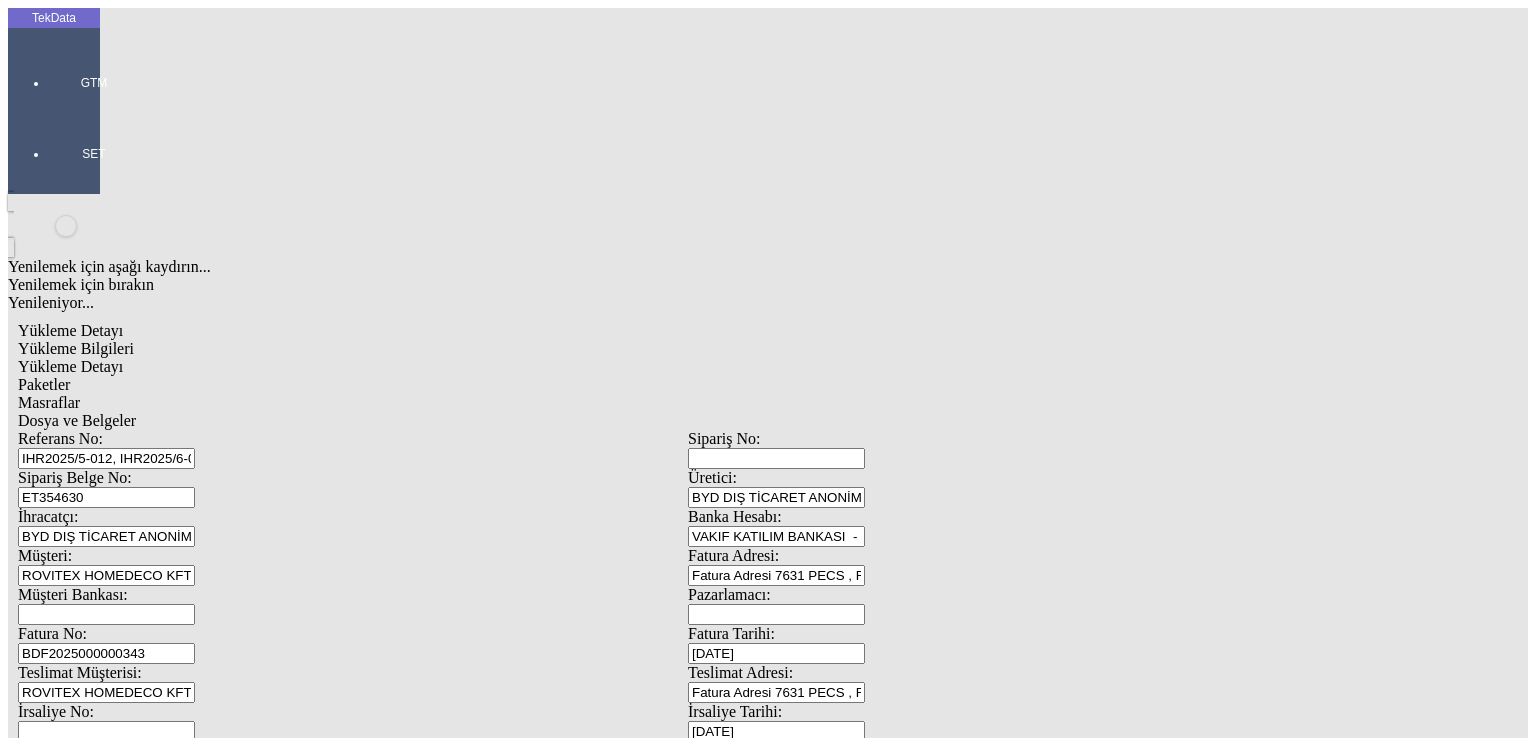 click on "Sil" 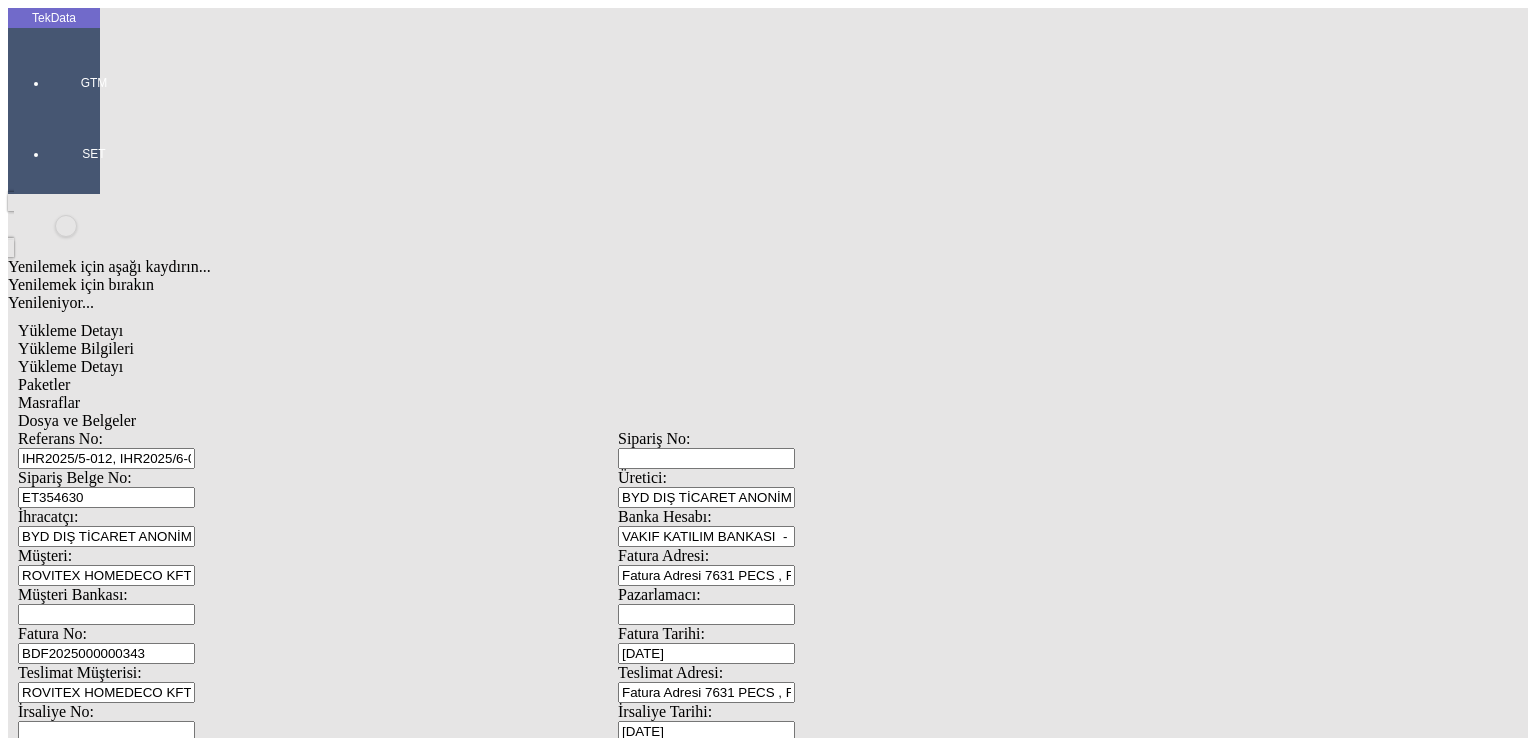 click on "Dosya ve Belgeler" 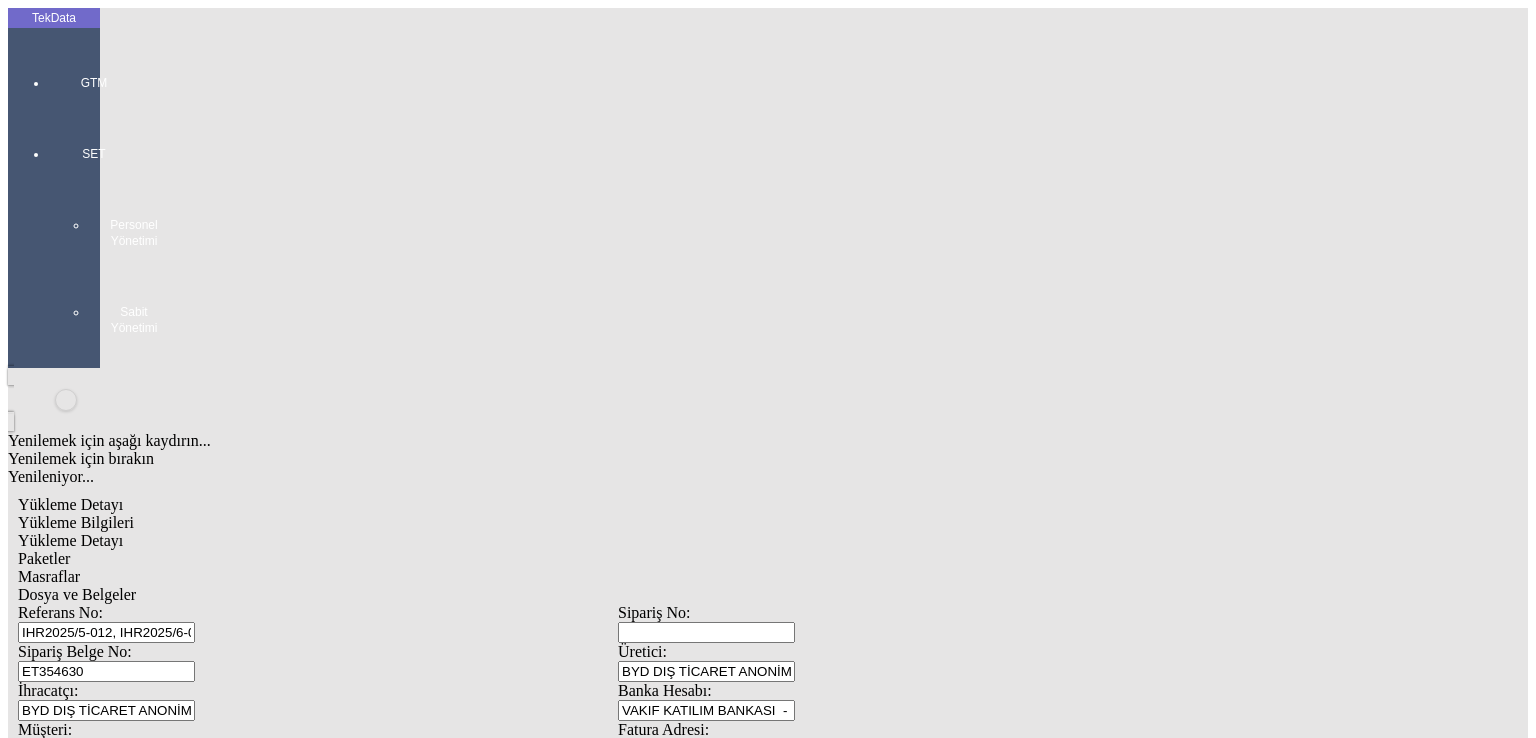 click on "Yükleme Bilgileri" 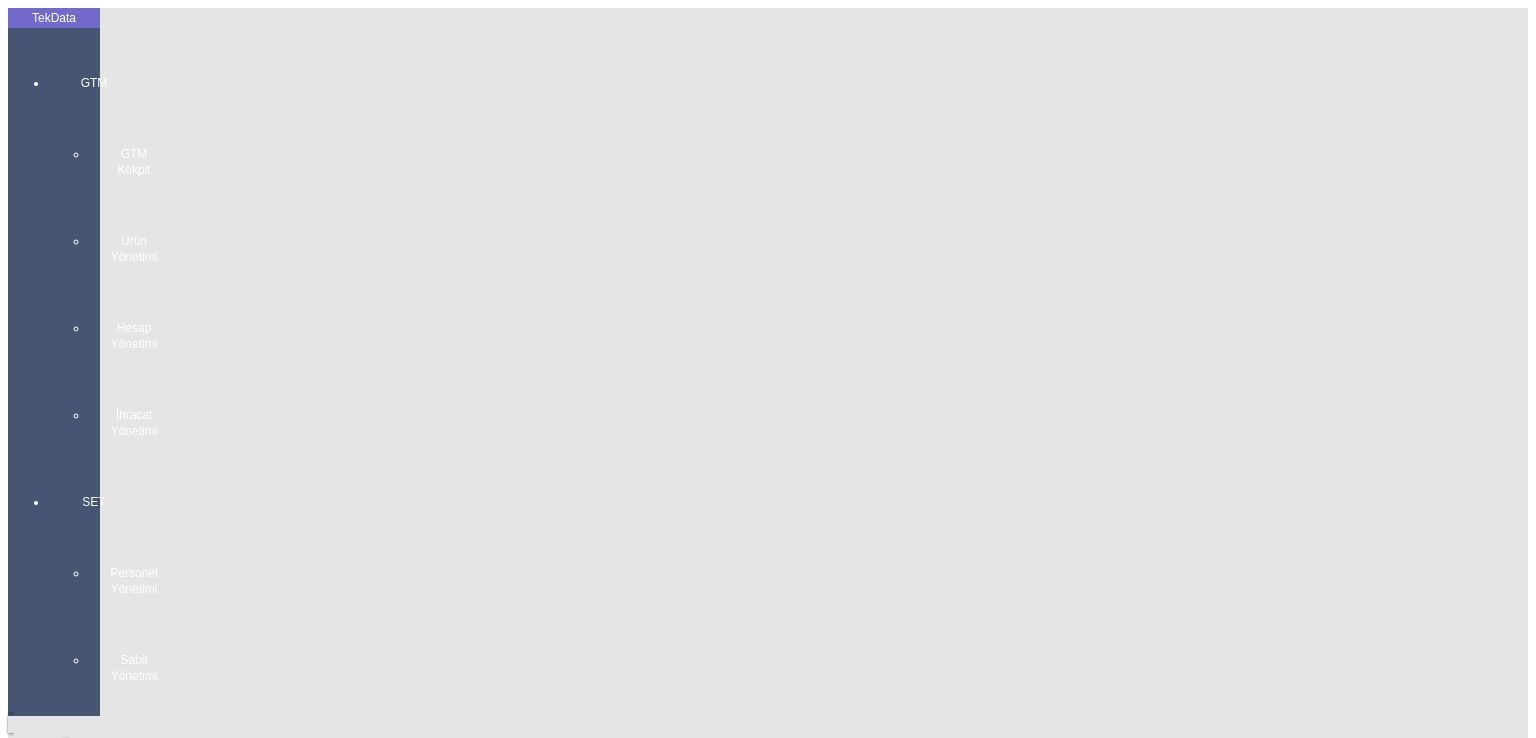 click on "GTM  GTM Kokpit  Ürün Yönetimi  Hesap Yönetimi  İhracat Yönetimi" at bounding box center (94, 249) 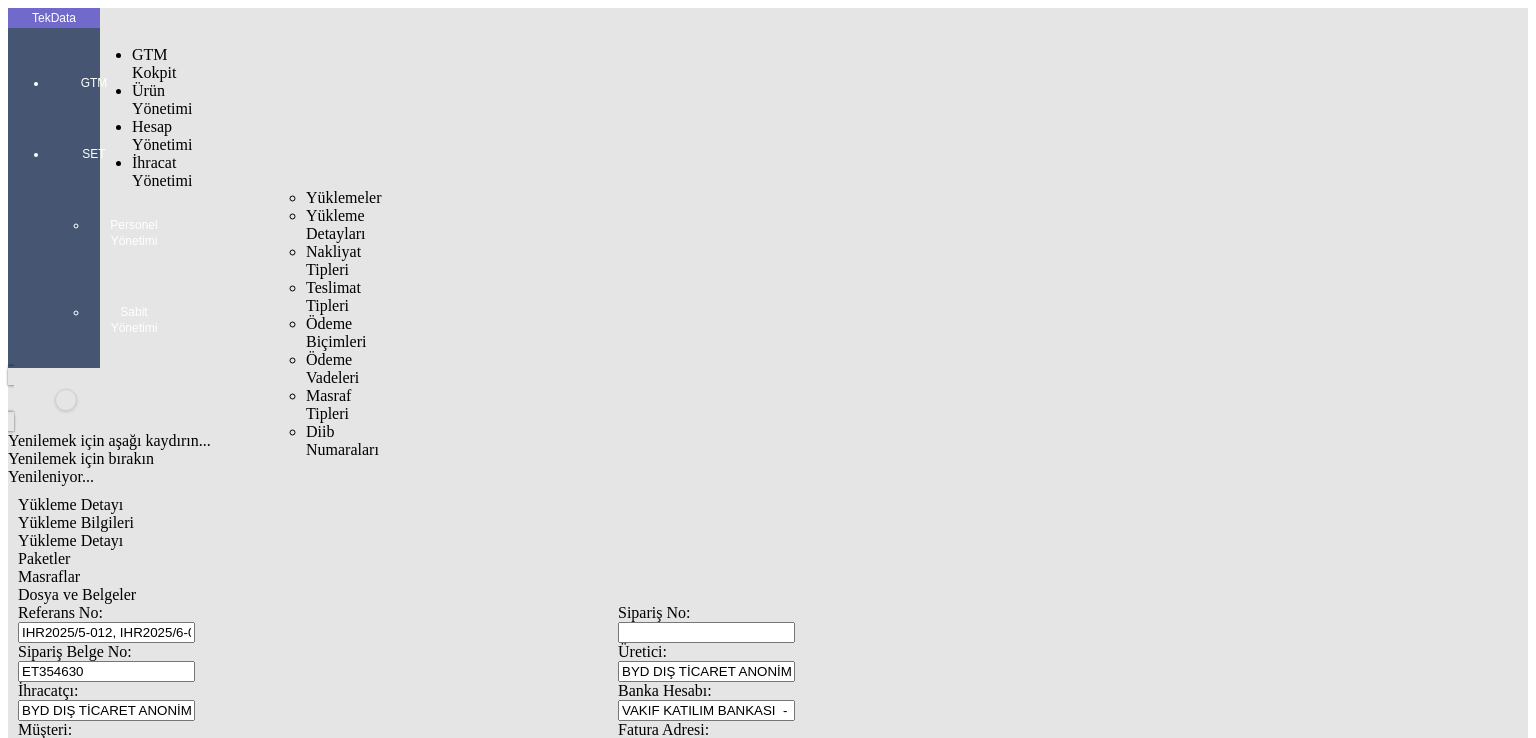 drag, startPoint x: 147, startPoint y: 113, endPoint x: 221, endPoint y: 114, distance: 74.00676 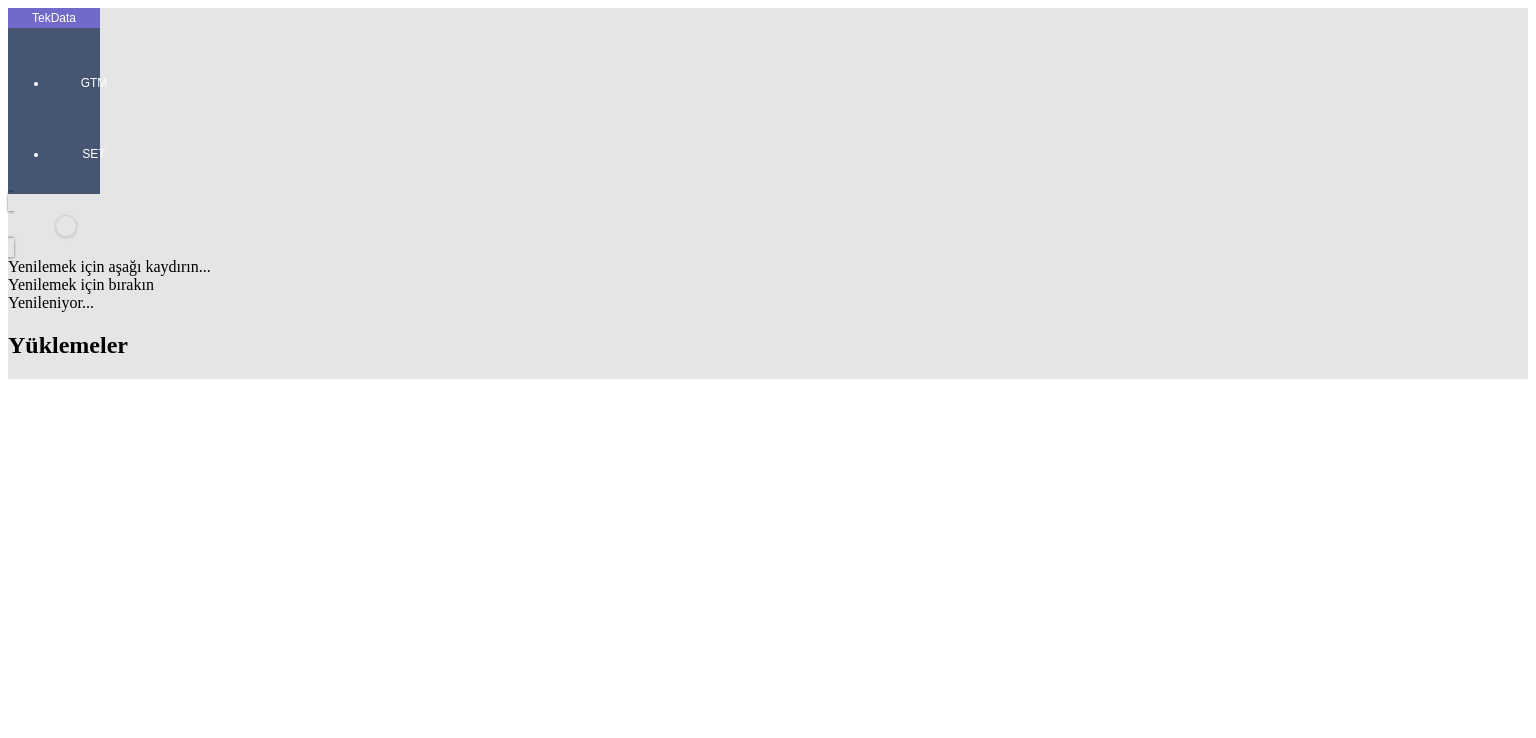 scroll, scrollTop: 0, scrollLeft: 0, axis: both 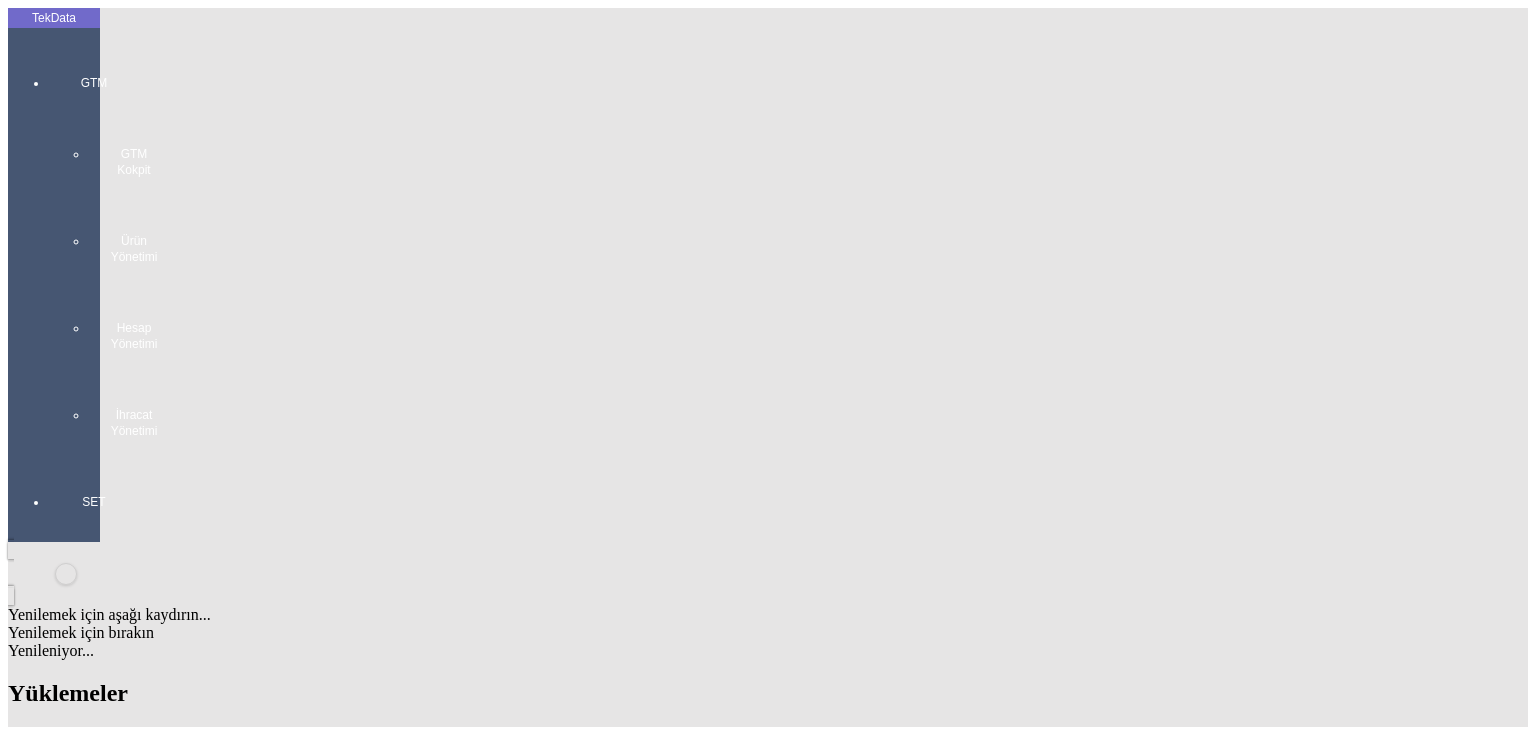 click at bounding box center [94, 459] 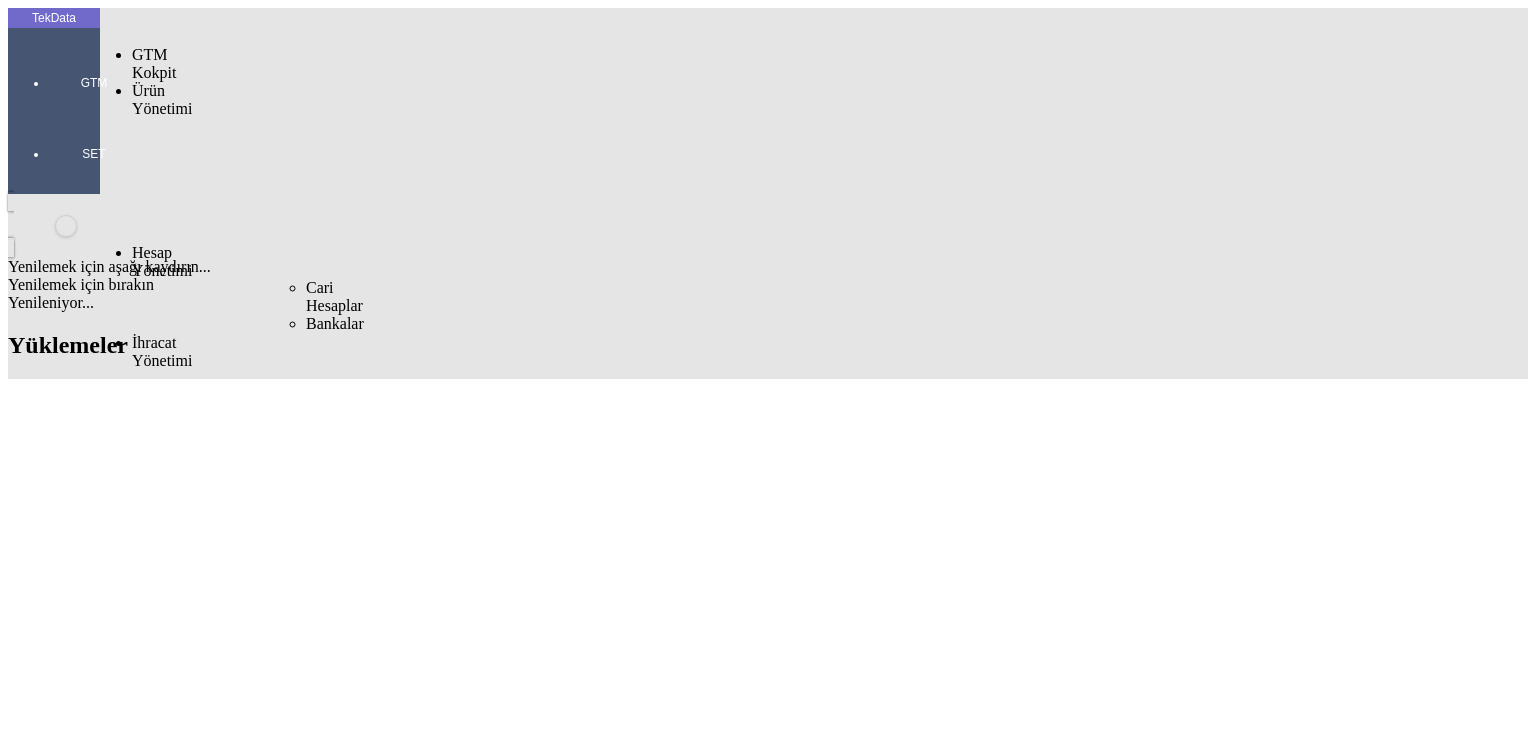 click on "Cari Hesaplar" at bounding box center (334, 296) 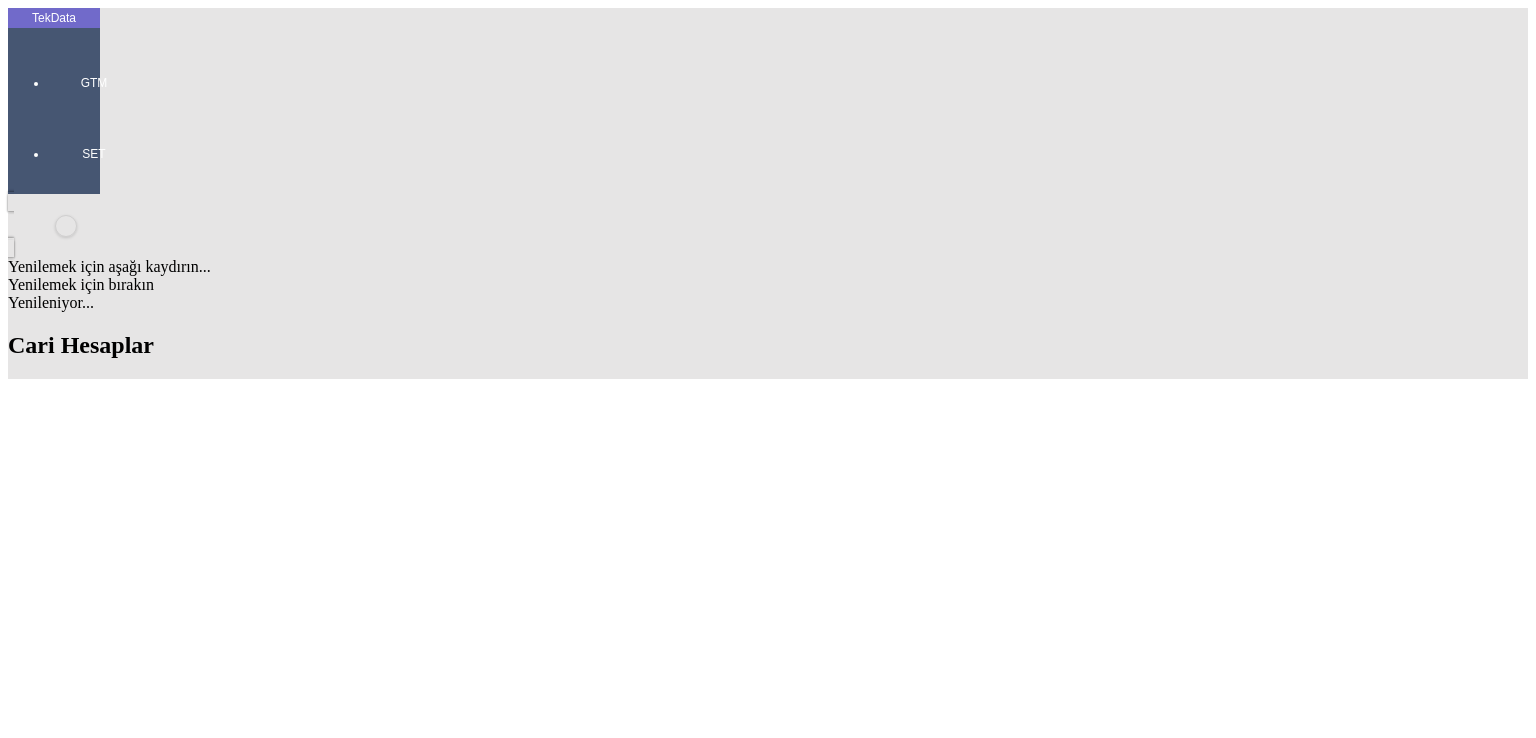 click 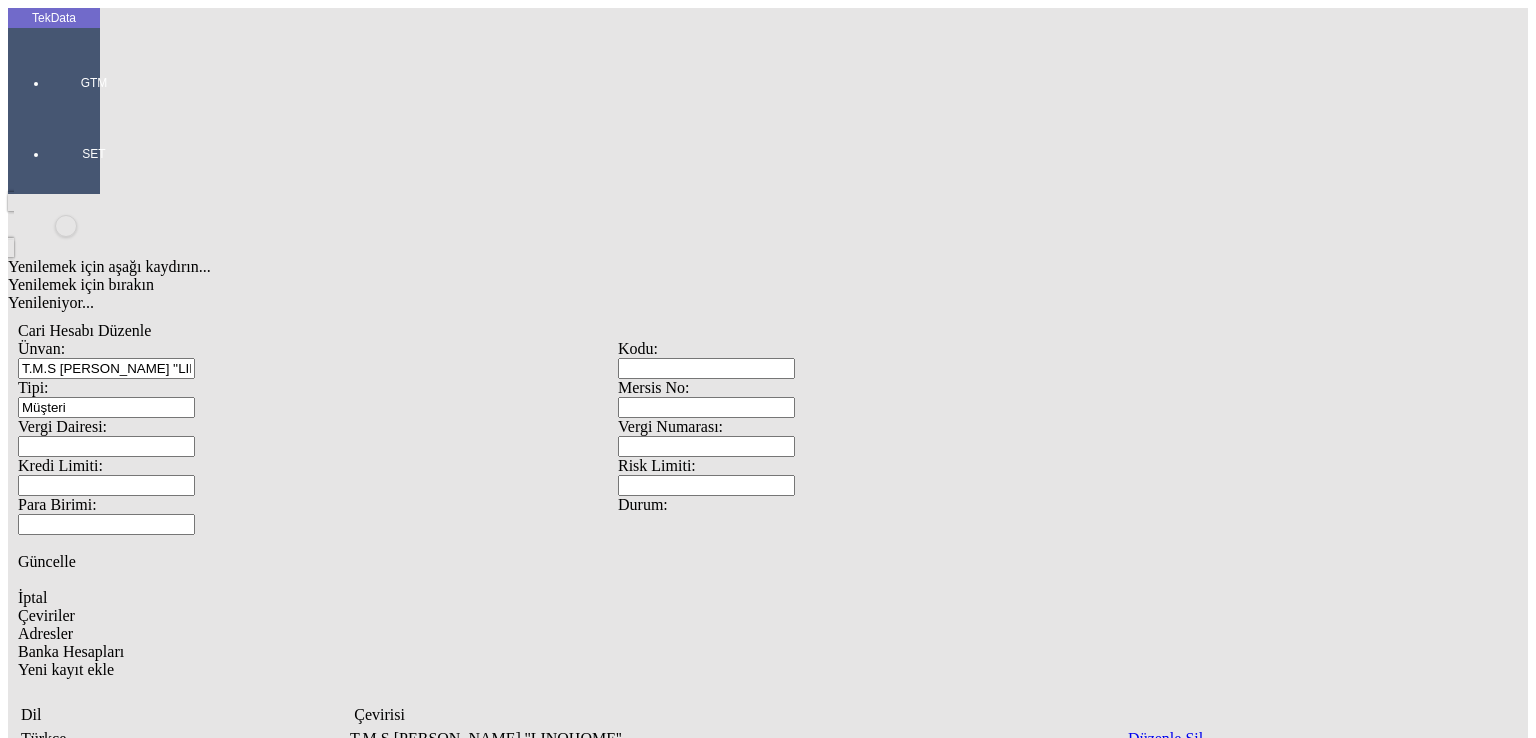 drag, startPoint x: 358, startPoint y: 99, endPoint x: 23, endPoint y: 96, distance: 335.01343 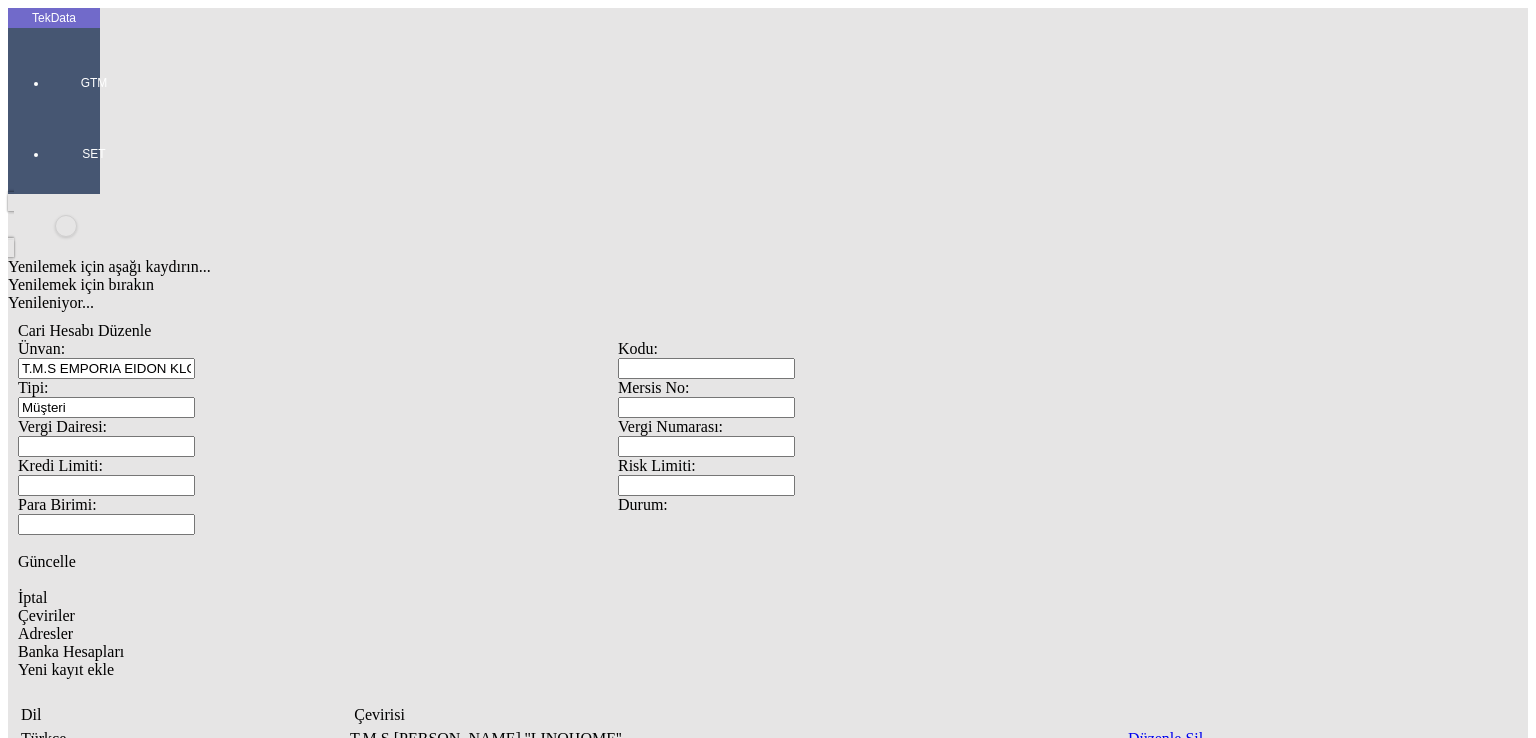 type on "T.M.S EMPORIA EIDON KLOSTOUFANTOURGIAS" 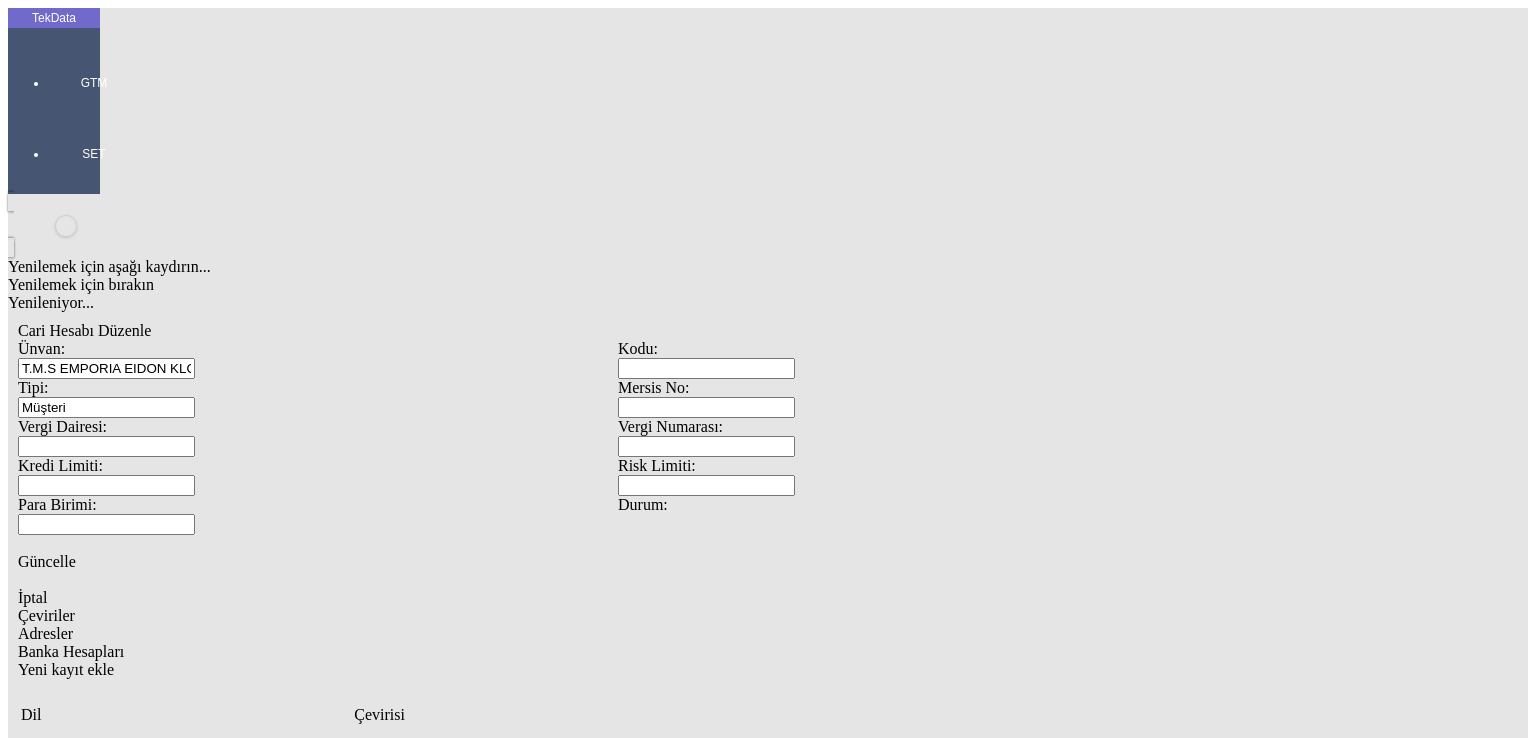 drag, startPoint x: 1121, startPoint y: 432, endPoint x: 800, endPoint y: 433, distance: 321.00156 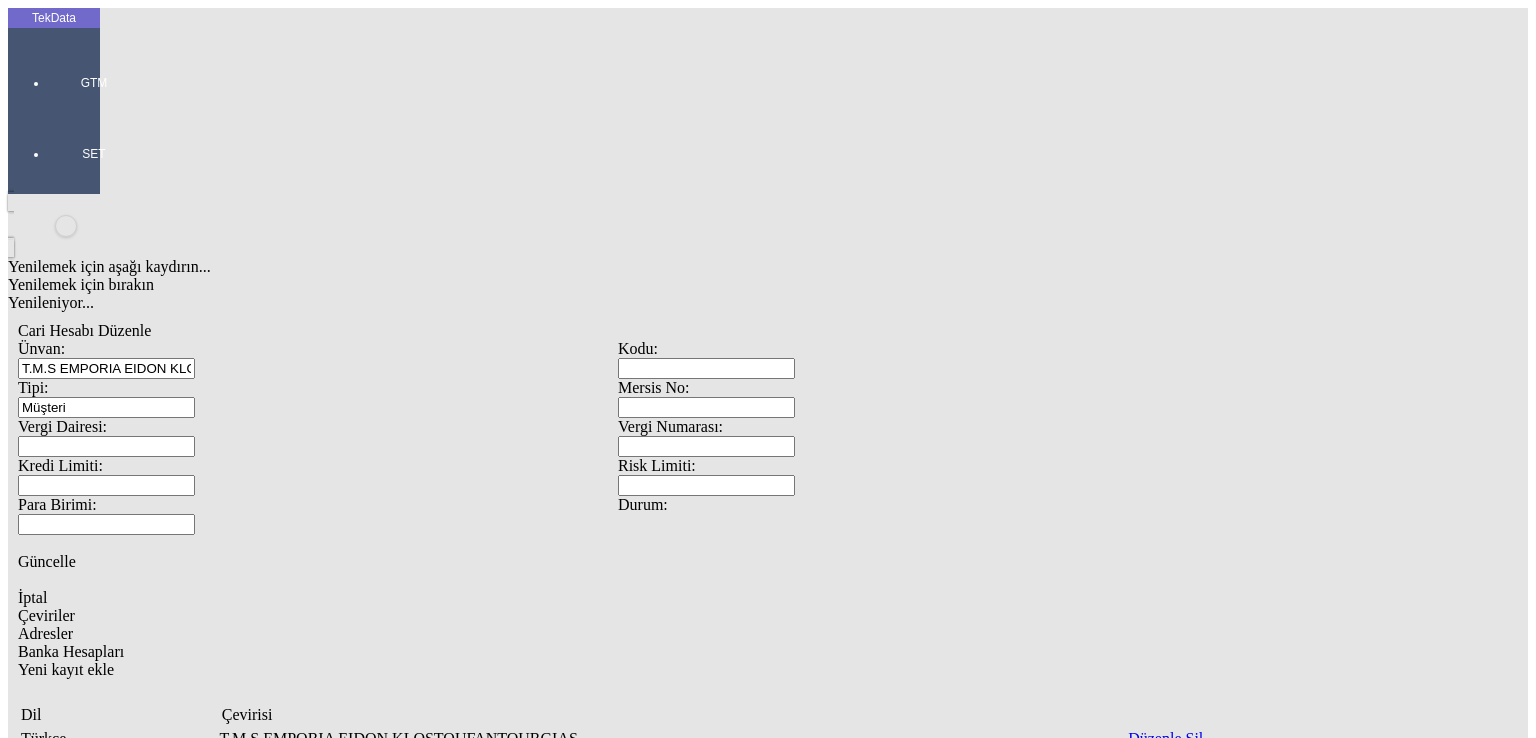 click on "Güncelle" 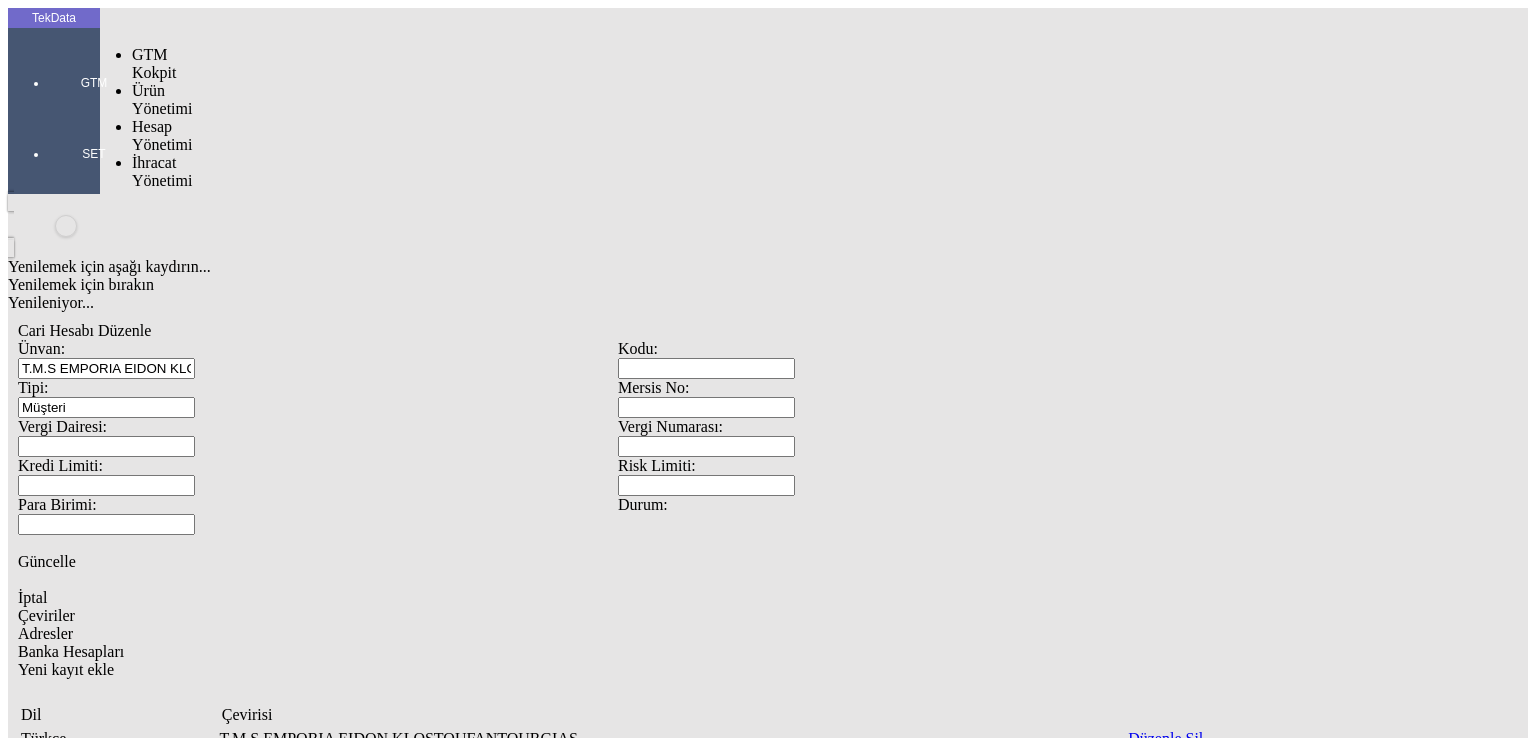 click at bounding box center (94, 111) 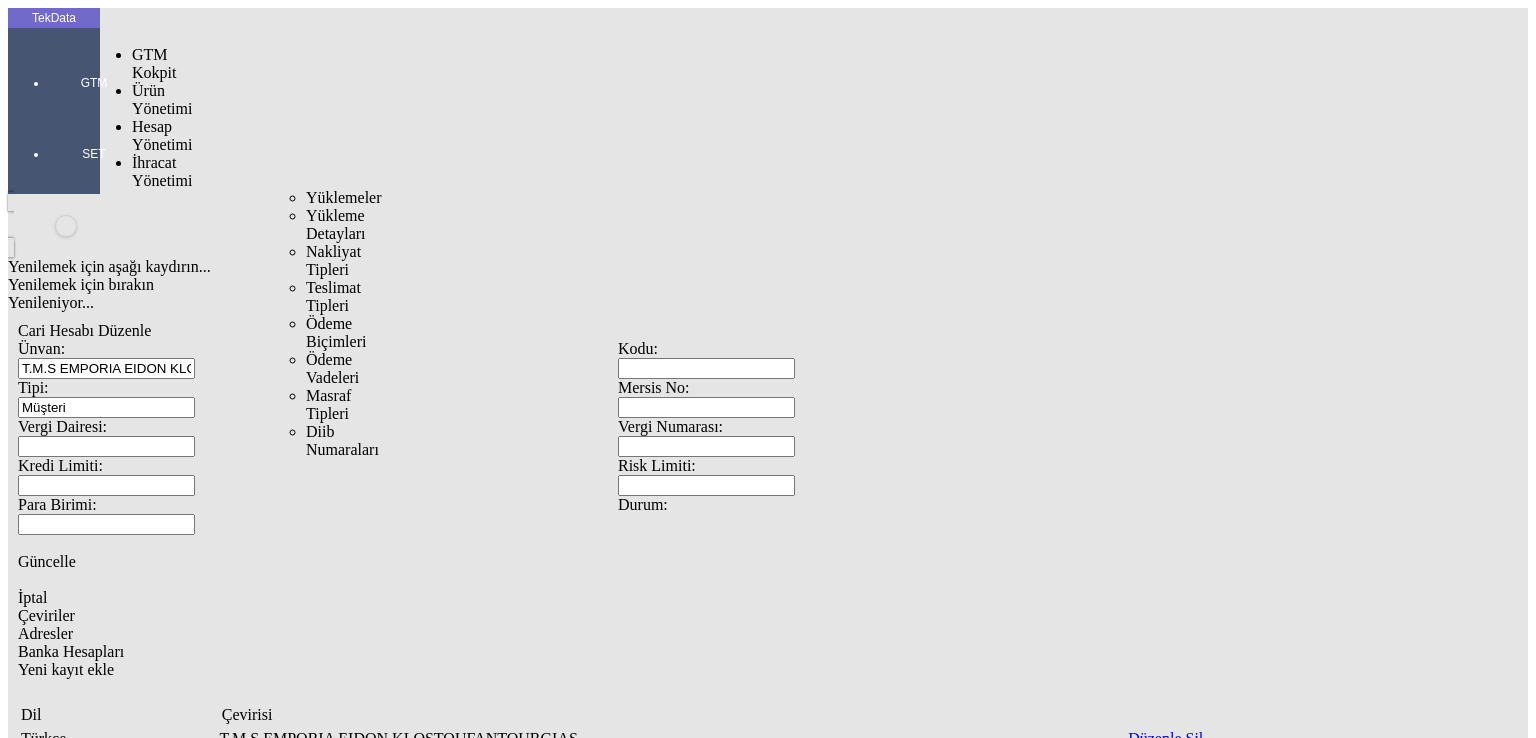 drag, startPoint x: 175, startPoint y: 119, endPoint x: 256, endPoint y: 117, distance: 81.02469 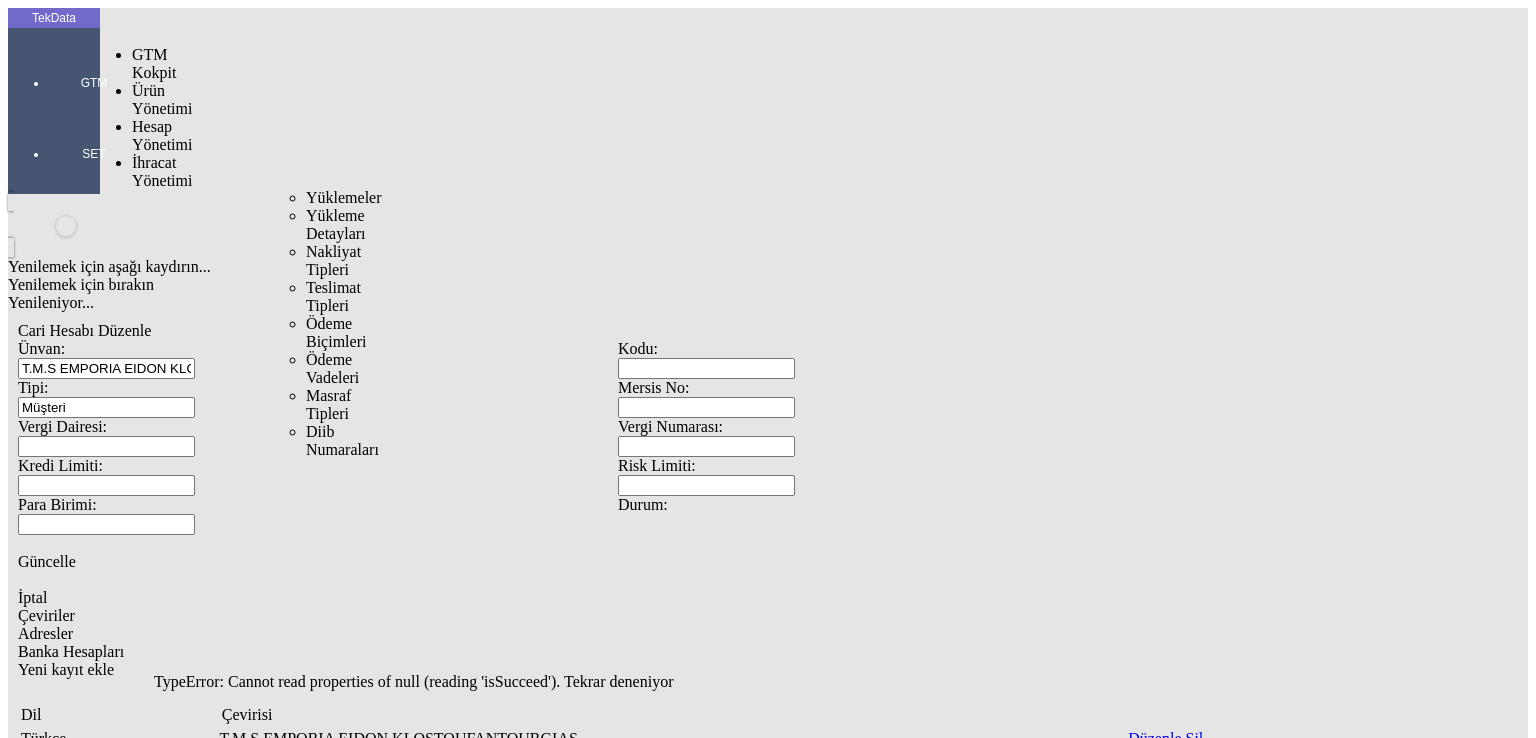 click on "Yüklemeler" at bounding box center (344, 197) 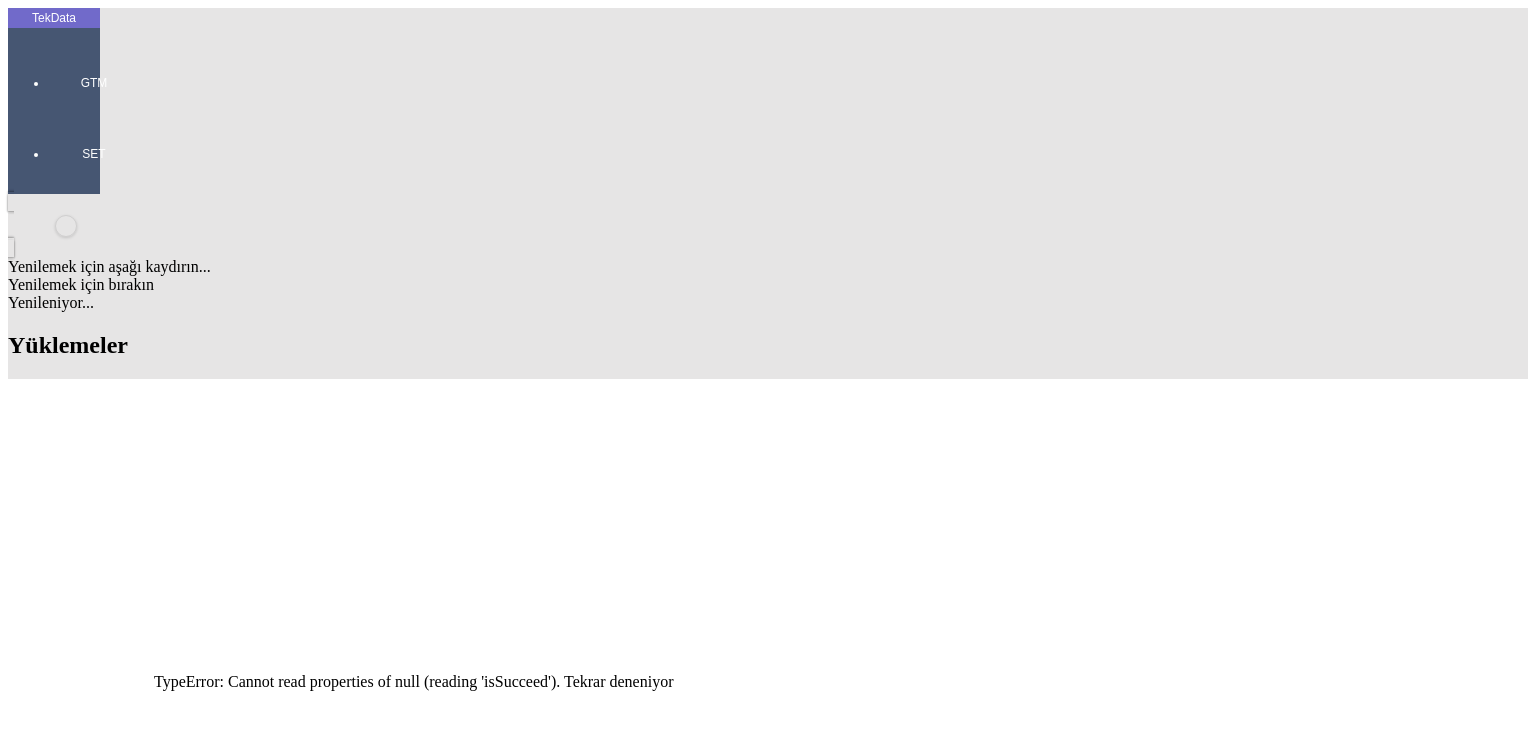 click 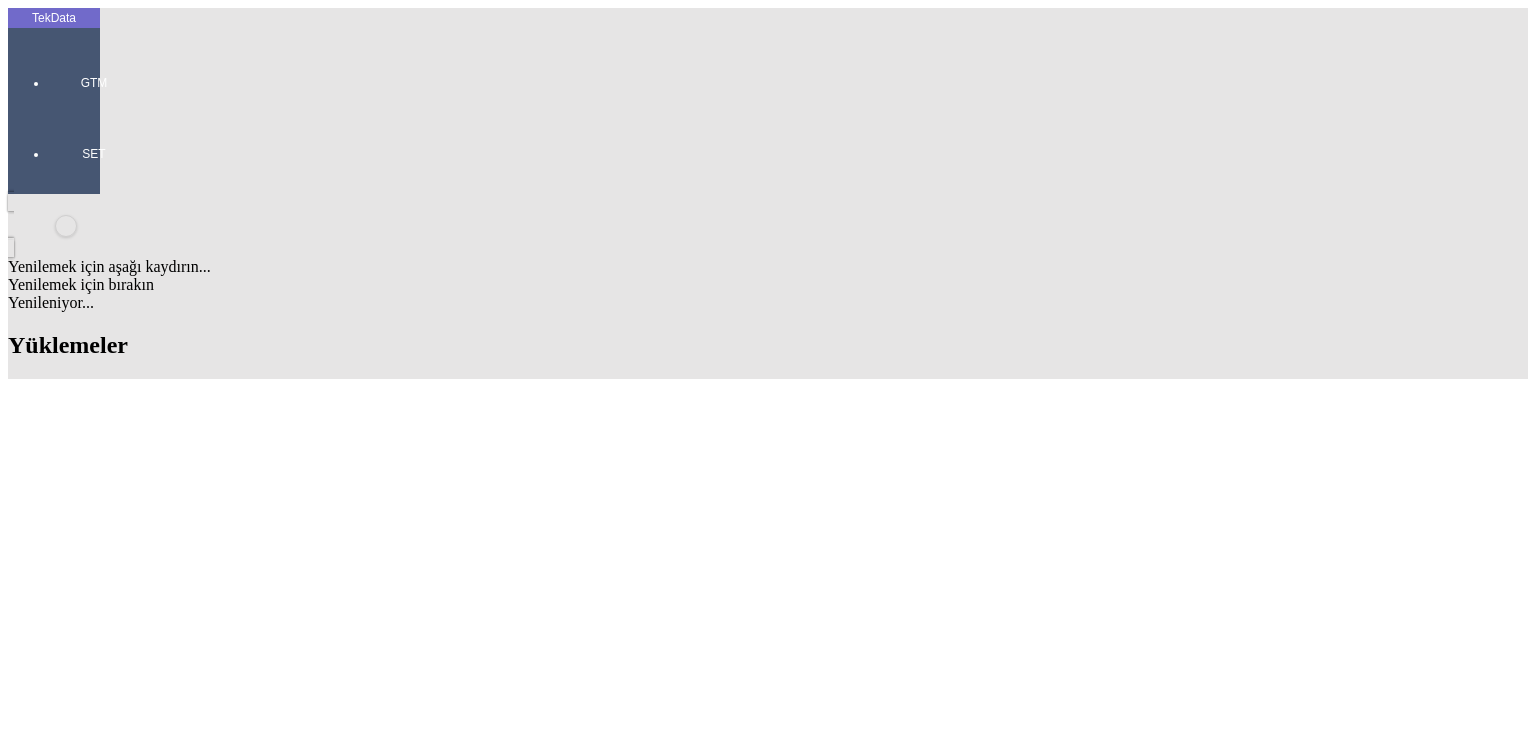 scroll, scrollTop: 0, scrollLeft: 245, axis: horizontal 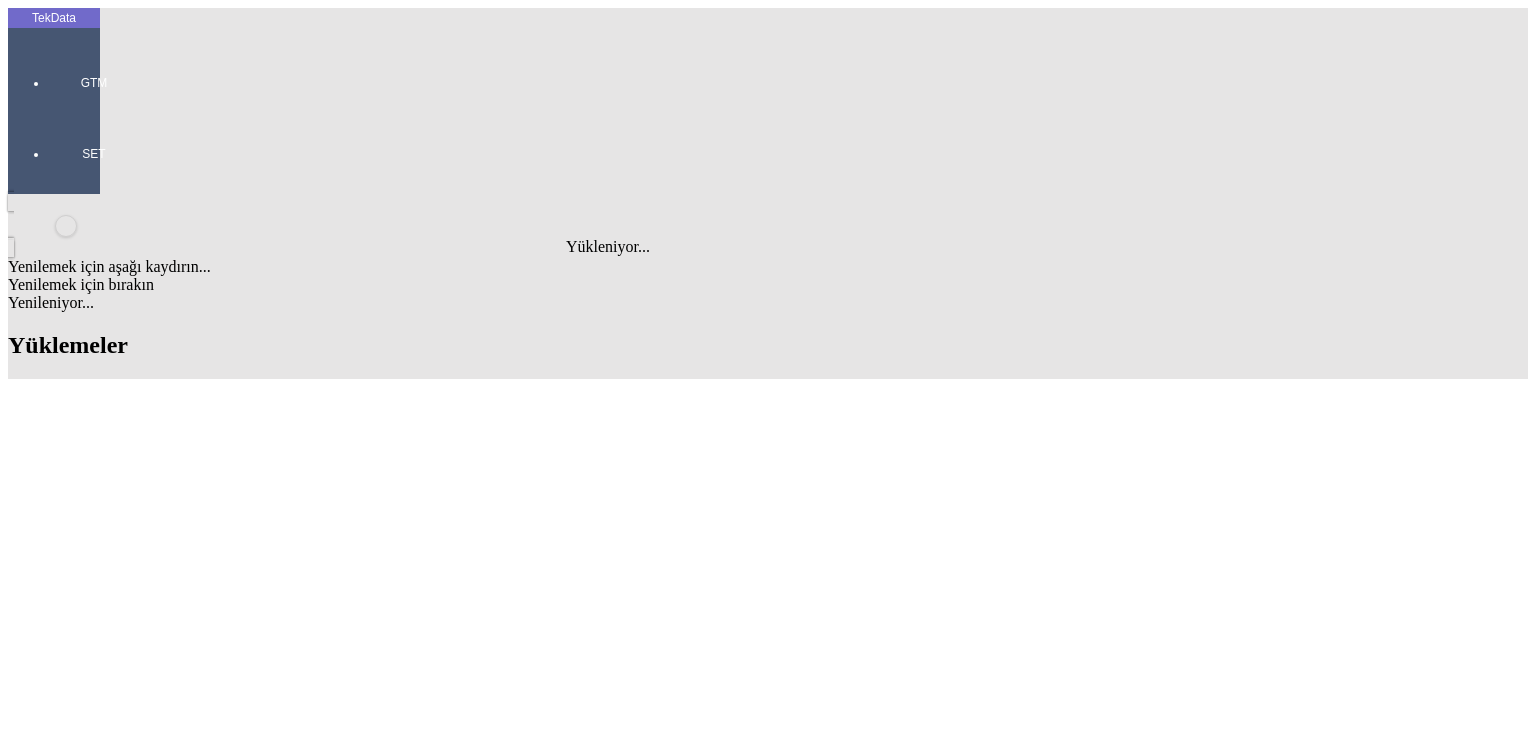 type on "t.m" 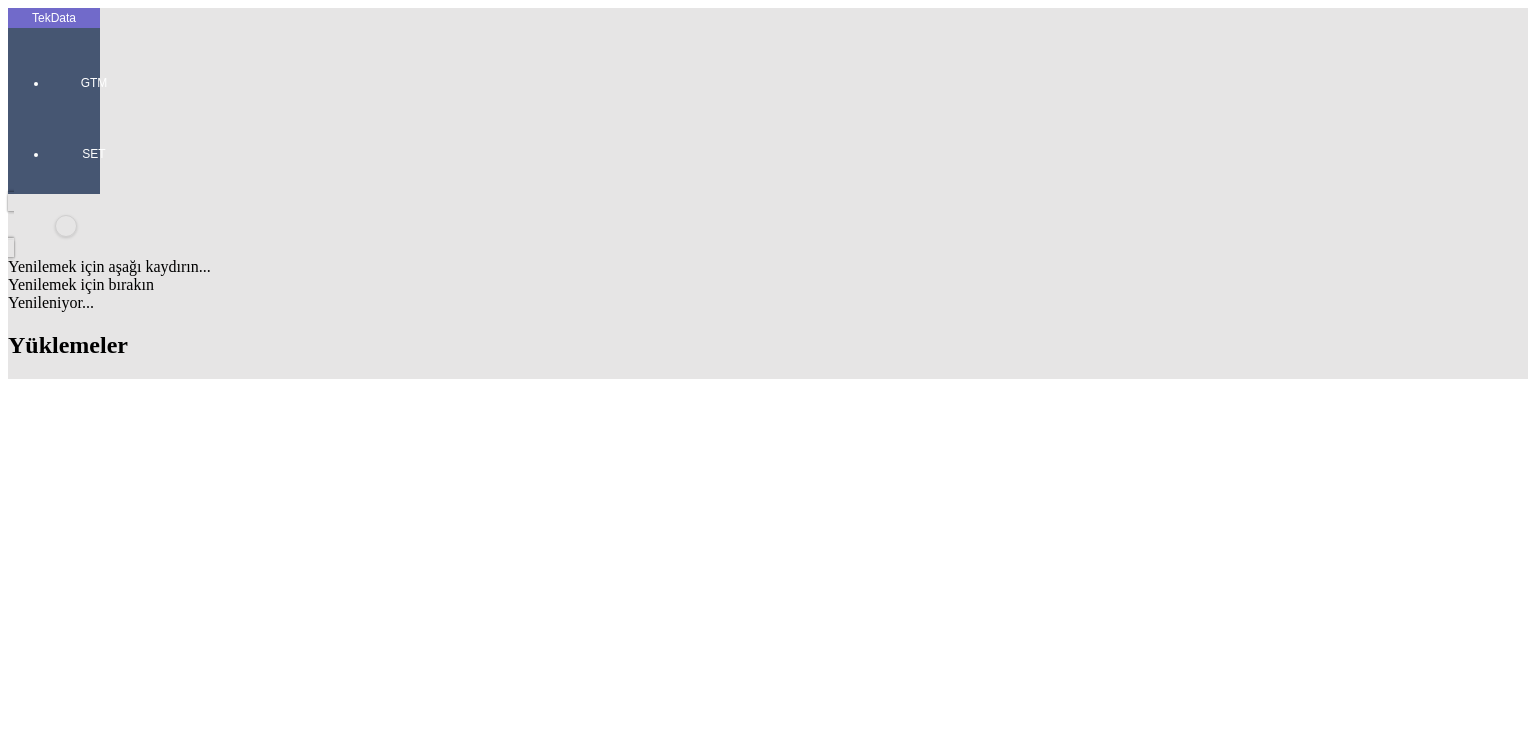click on "Kopyala" 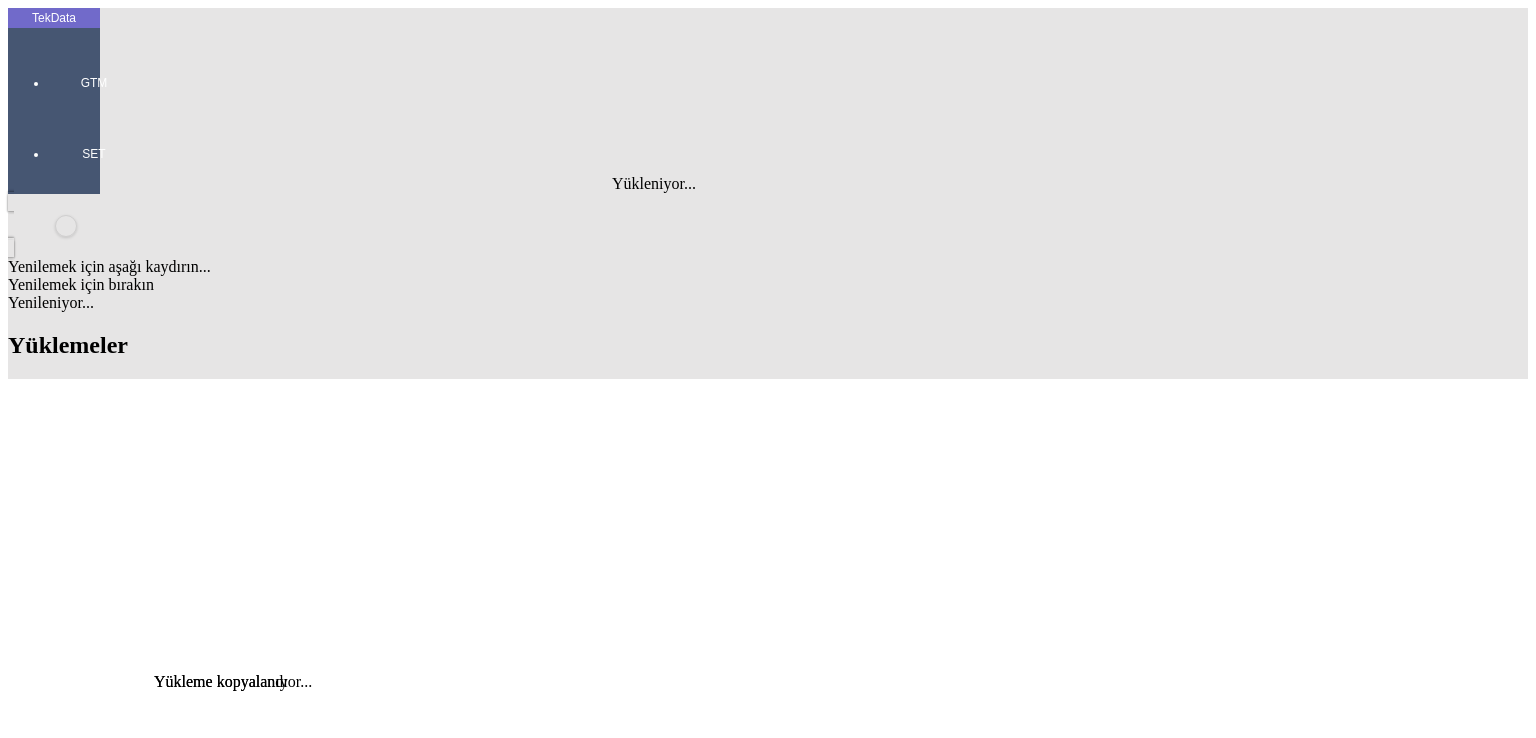 scroll, scrollTop: 0, scrollLeft: 246, axis: horizontal 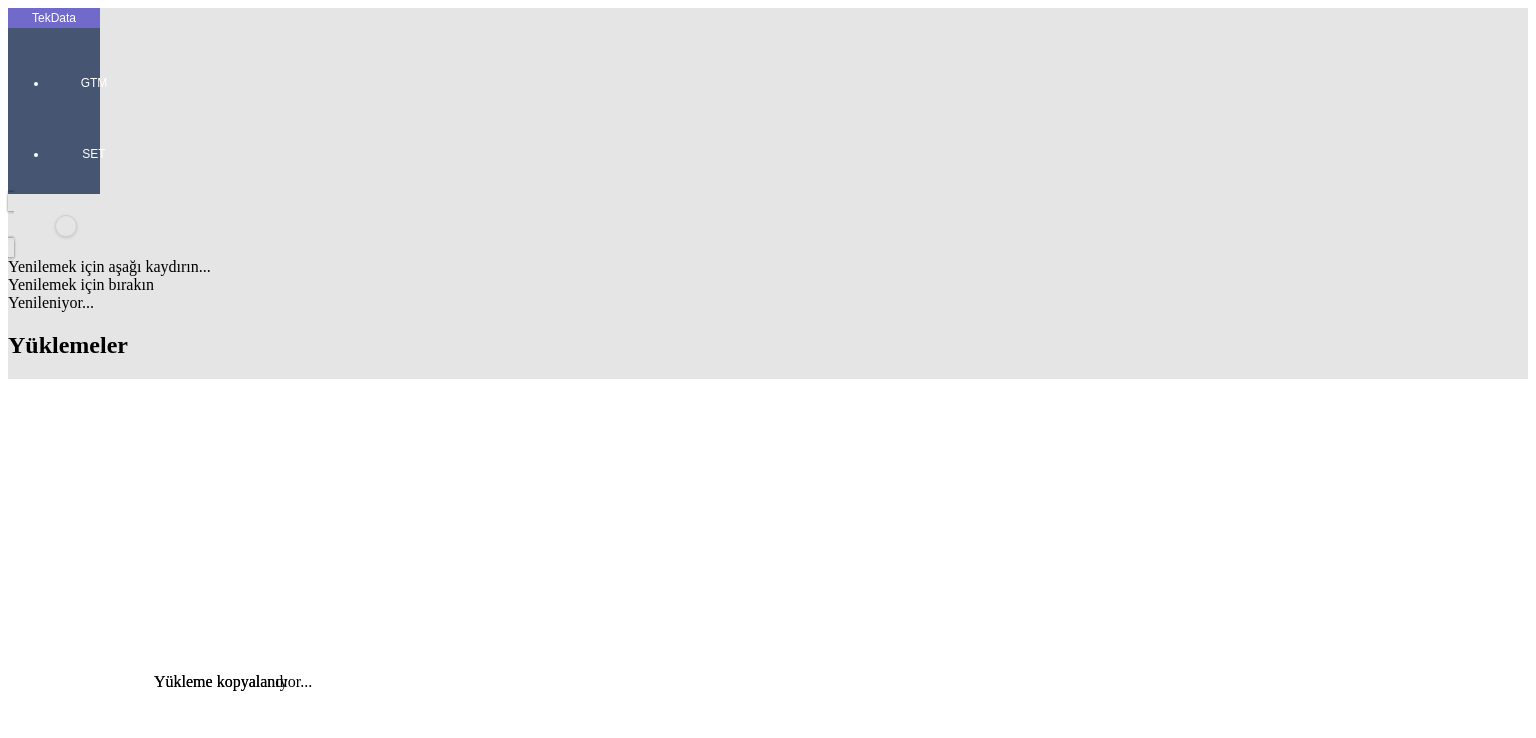 click on "Detay" 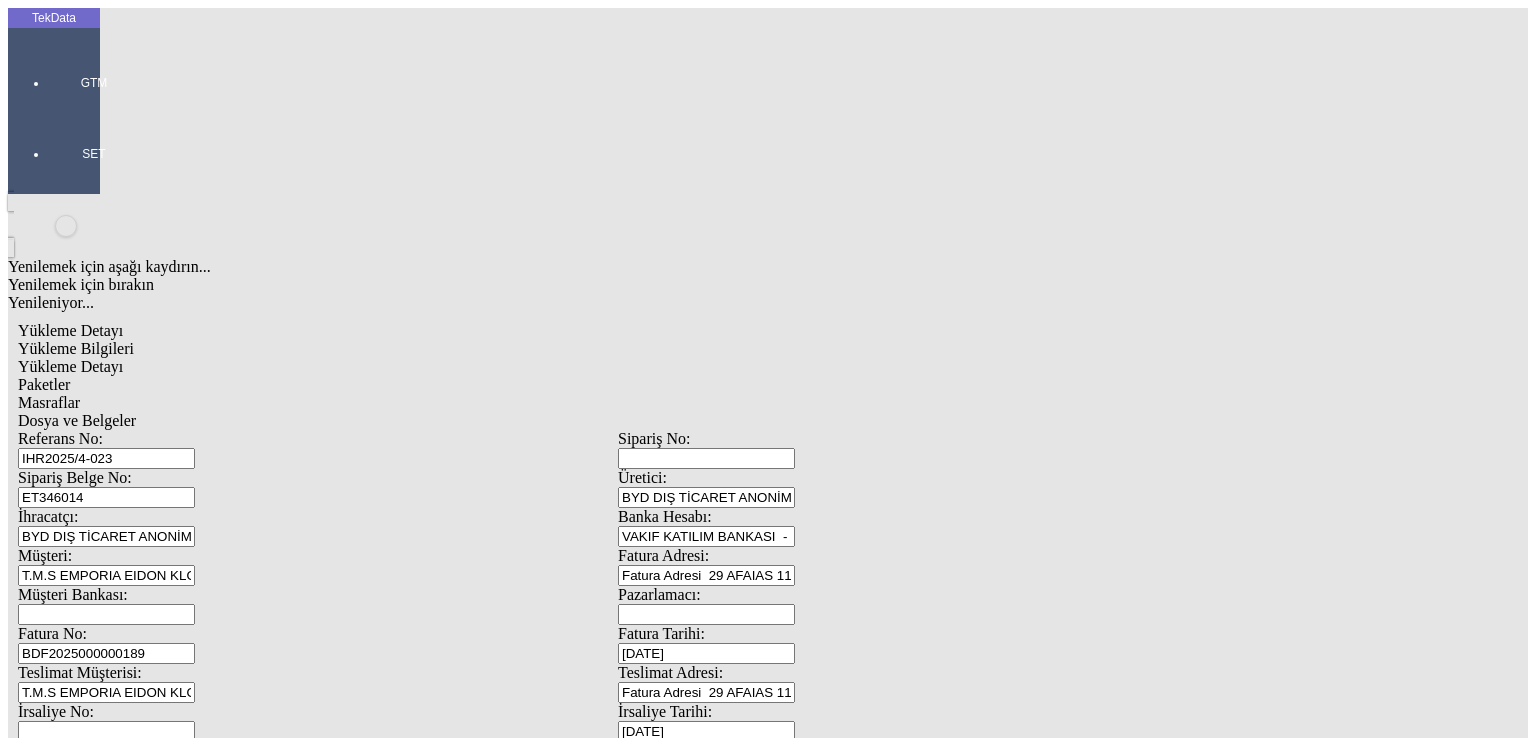 scroll, scrollTop: 381, scrollLeft: 0, axis: vertical 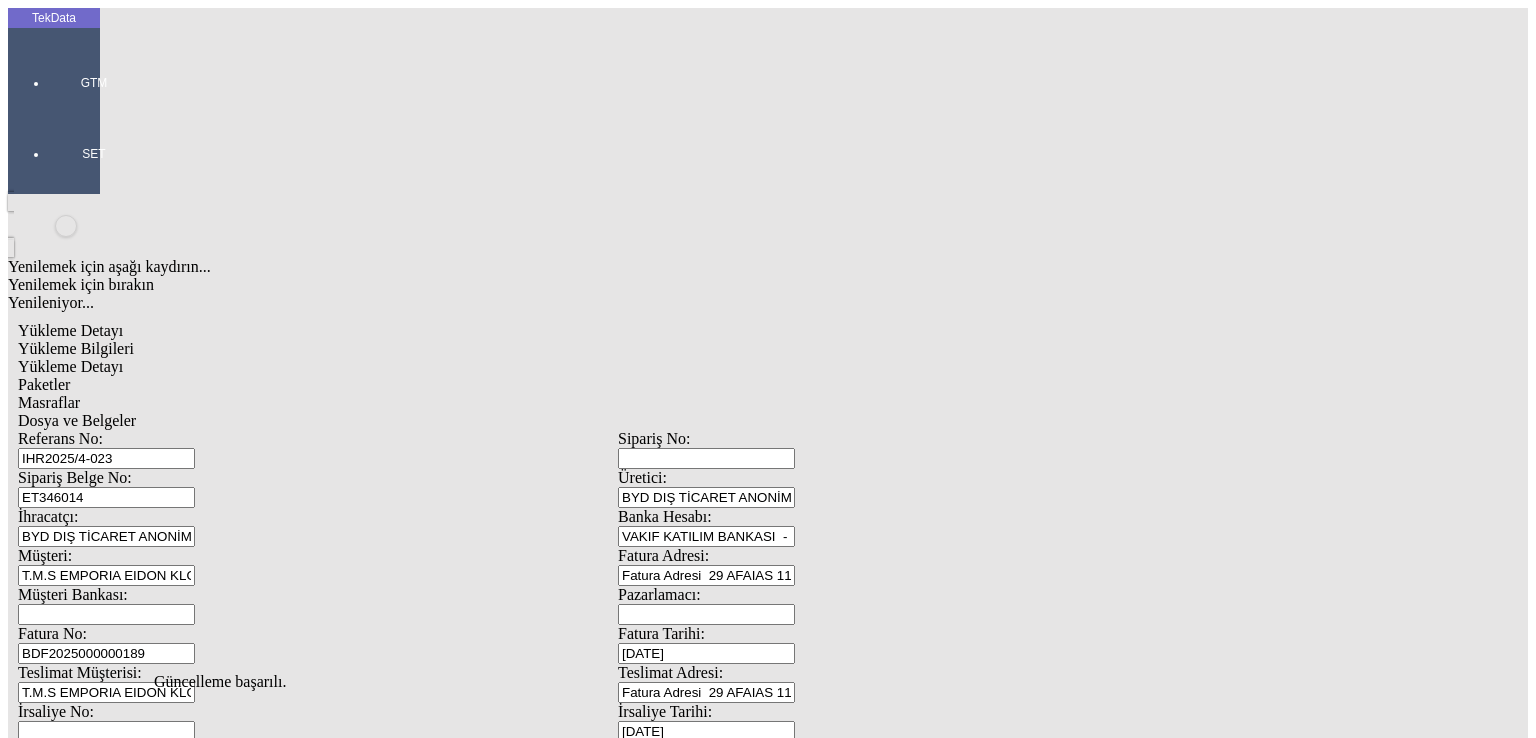click on "İptal" 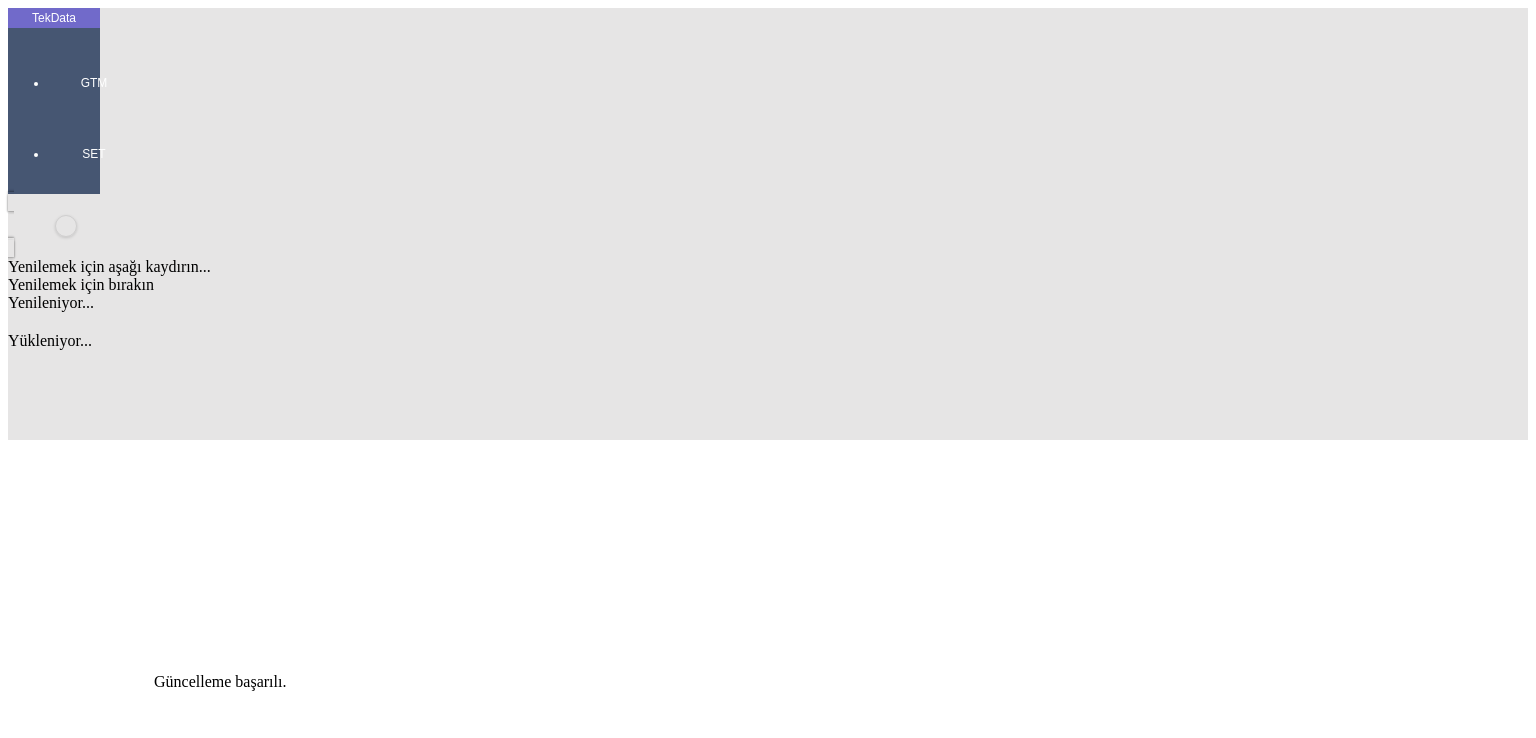 scroll, scrollTop: 0, scrollLeft: 0, axis: both 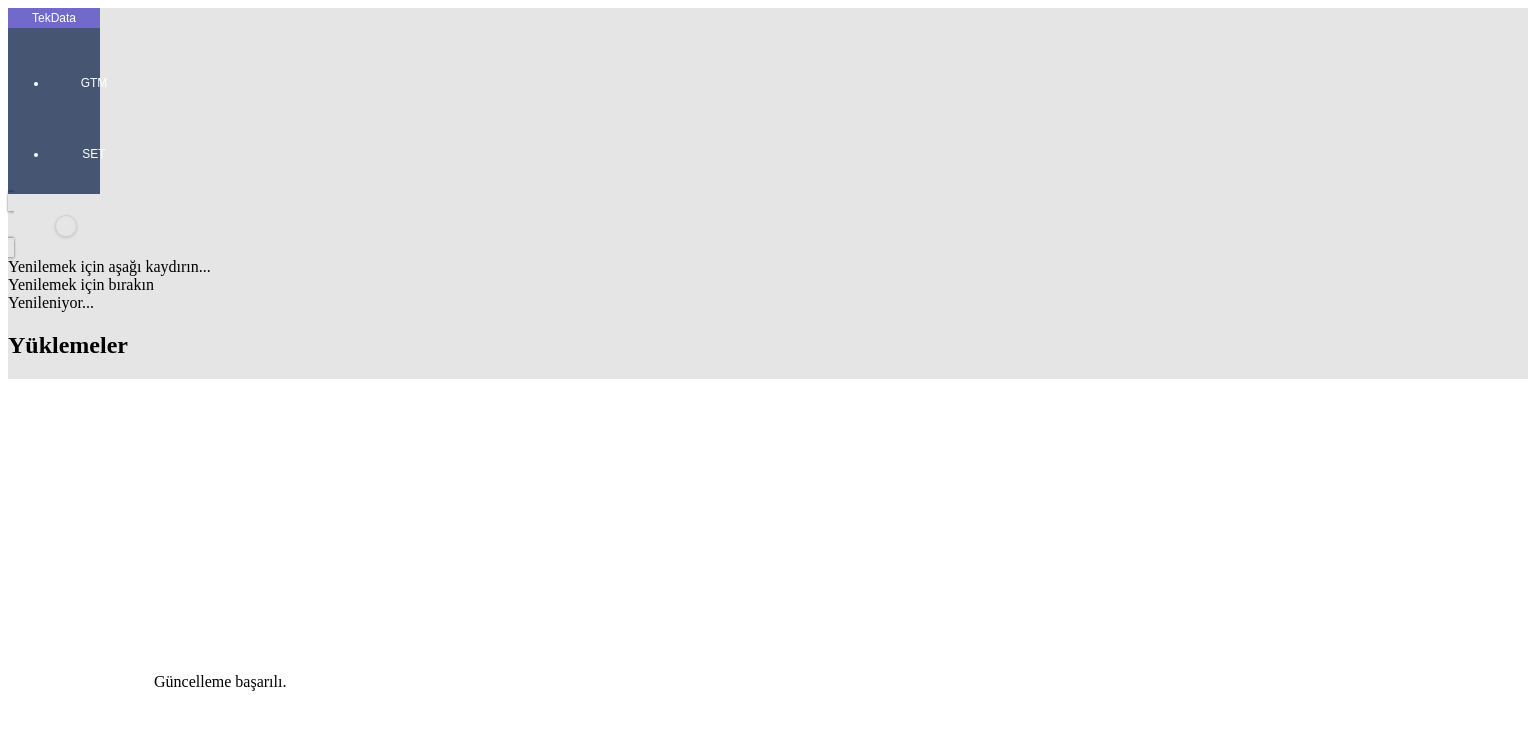 drag, startPoint x: 448, startPoint y: 421, endPoint x: 340, endPoint y: 421, distance: 108 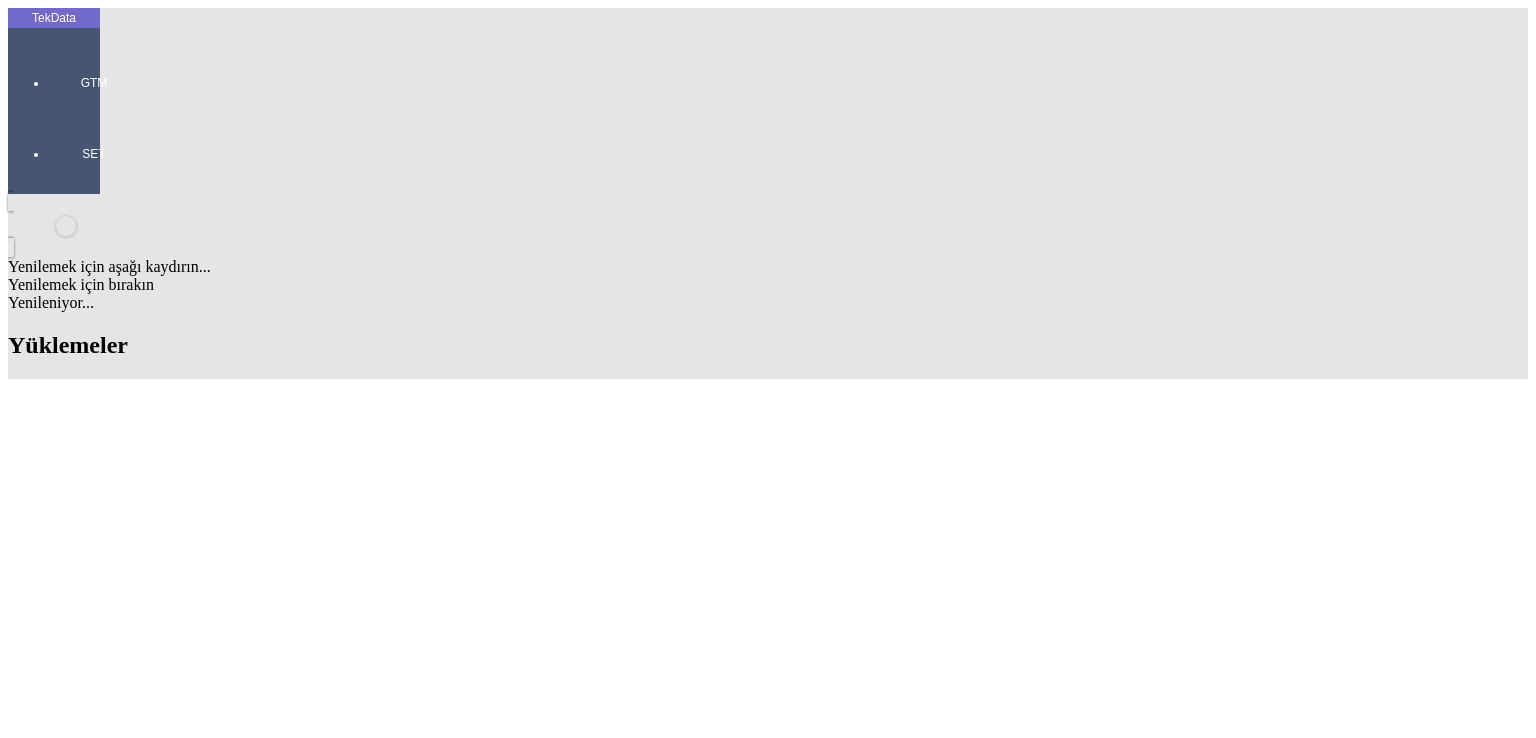 click on "Detay" 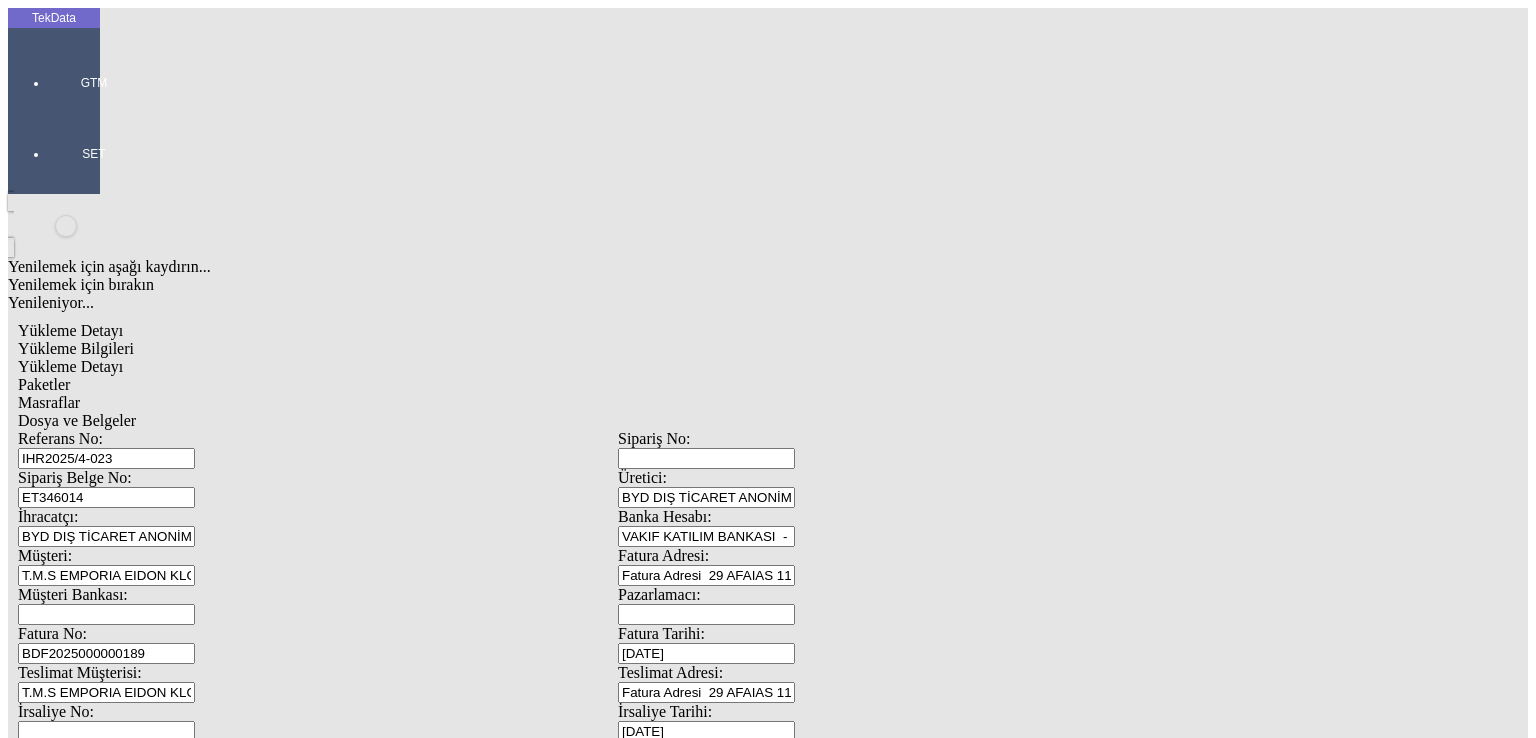 click on "IHR2025/4-023" at bounding box center (106, 458) 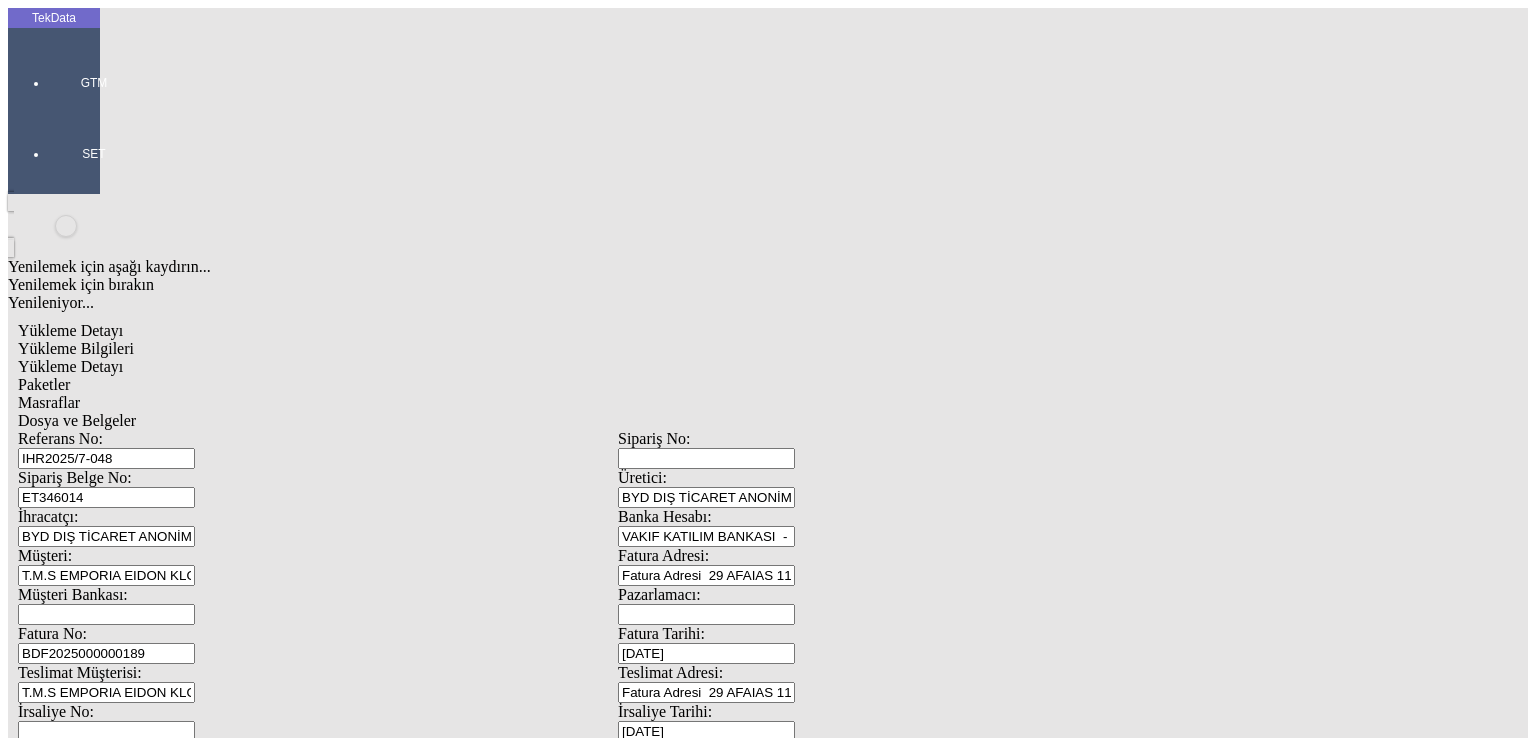 type on "IHR2025/7-048" 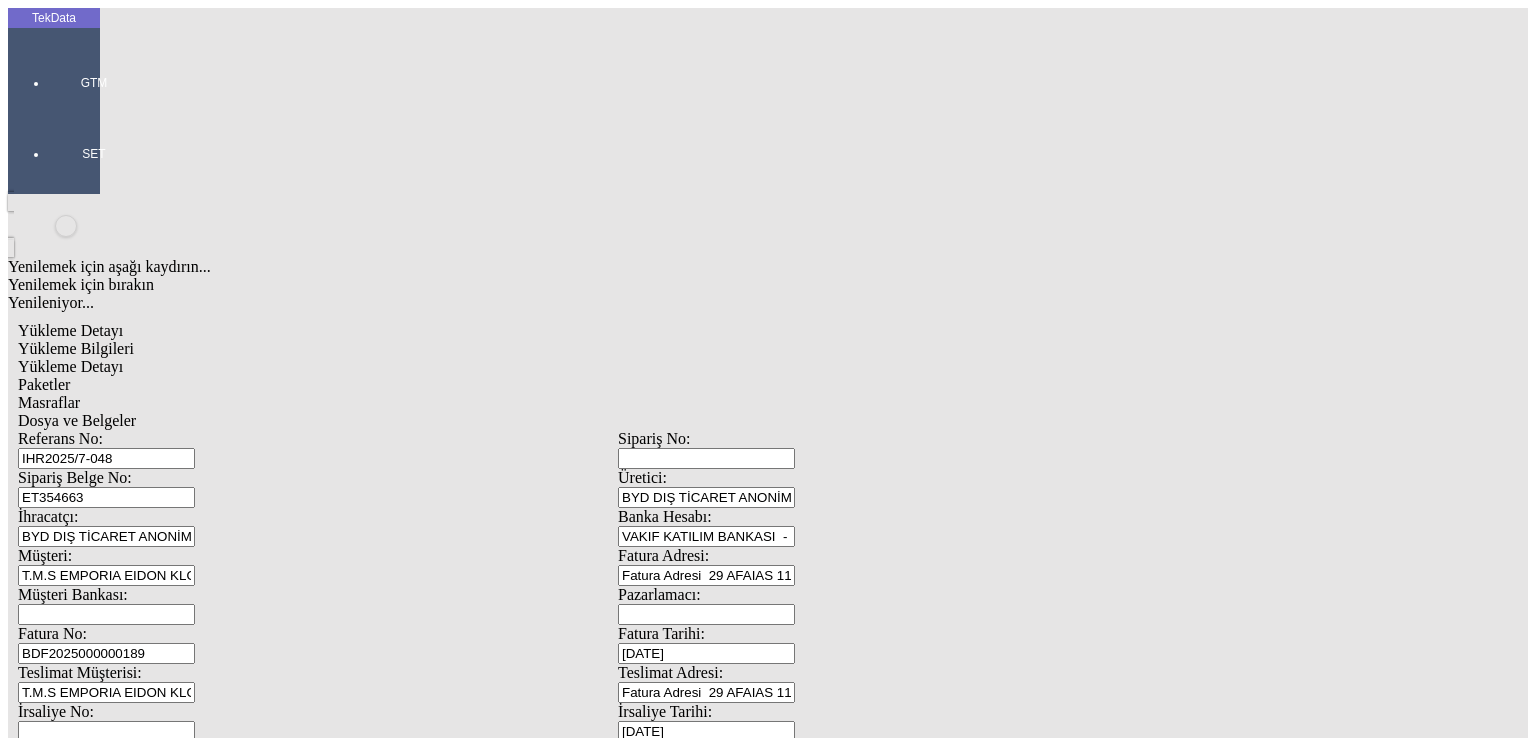 type on "ET354663" 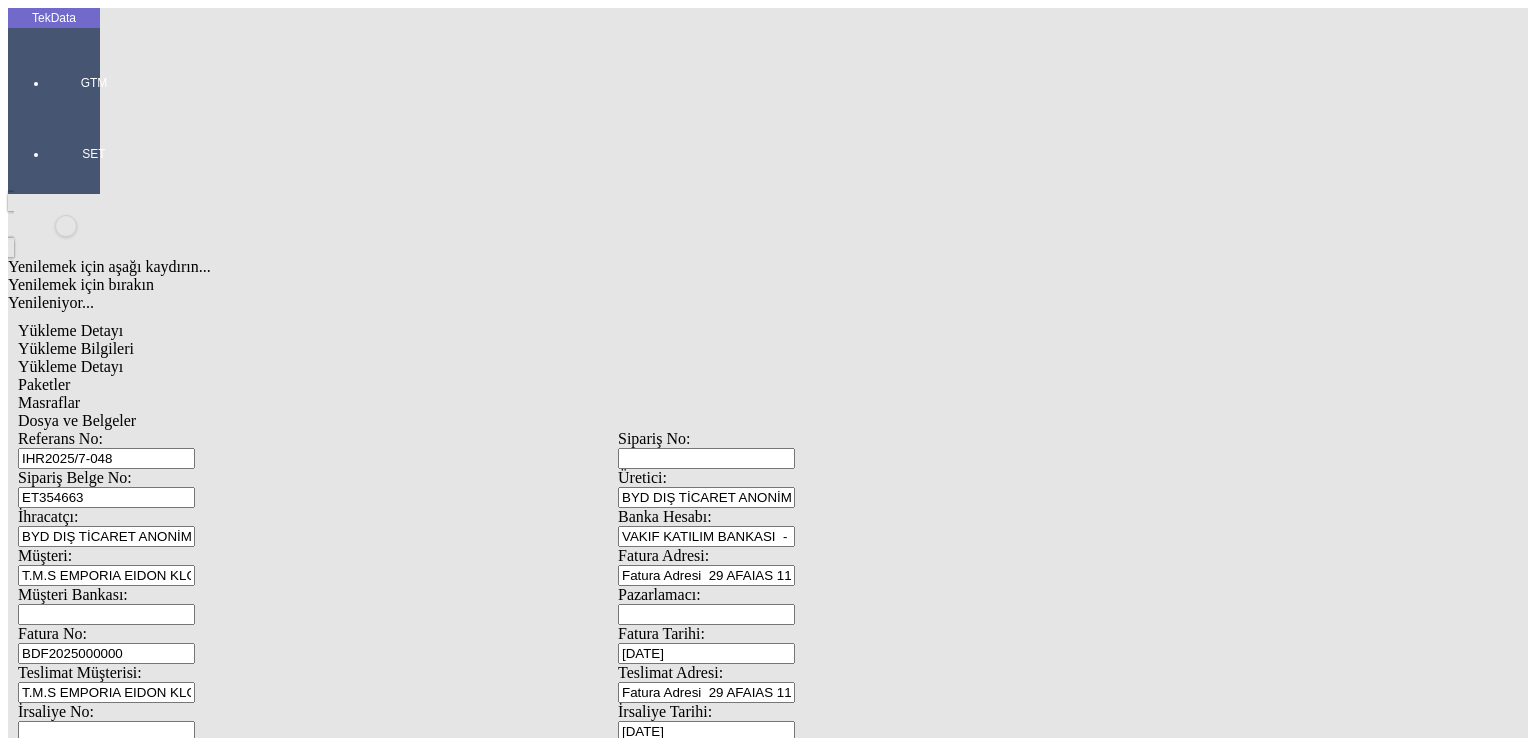 type on "BDF2025000000" 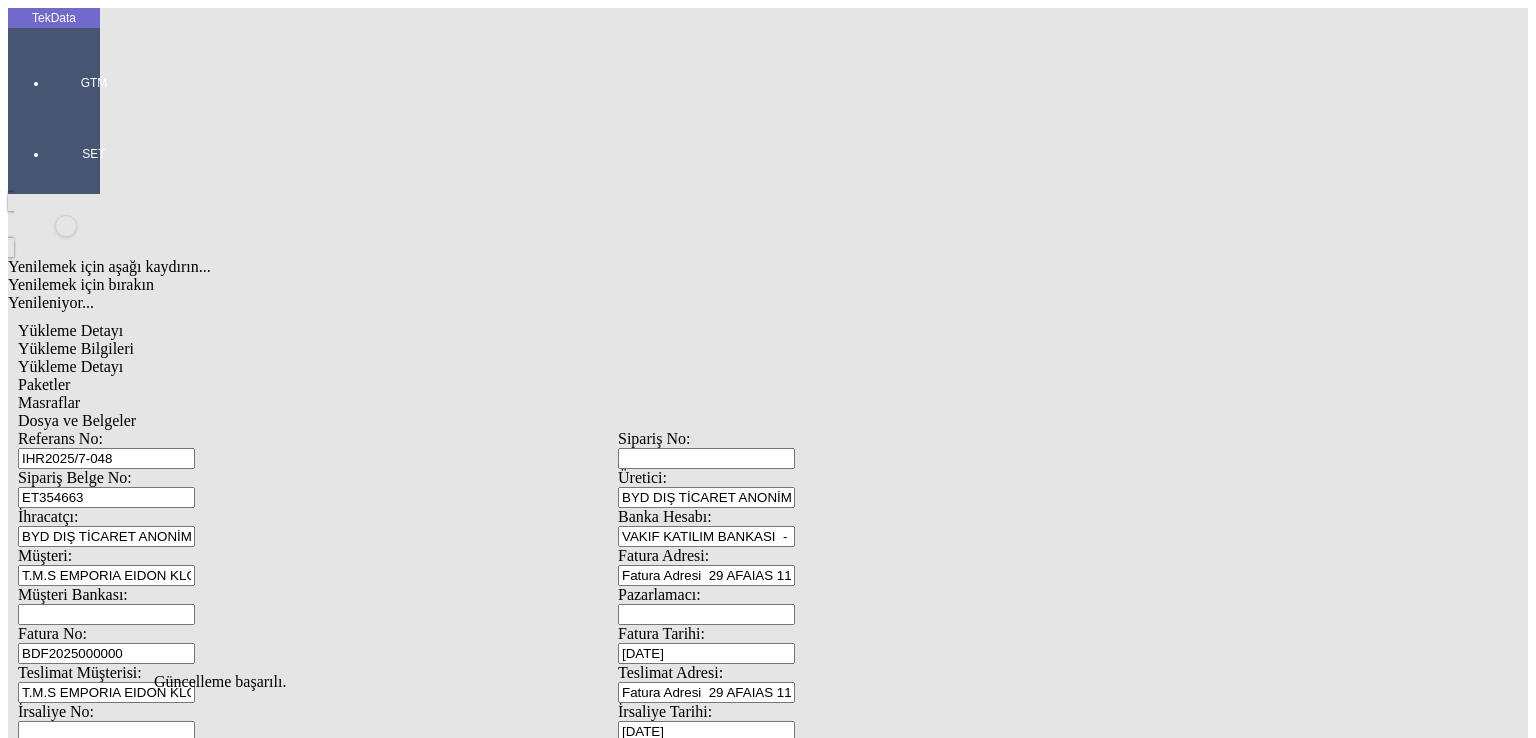 scroll, scrollTop: 0, scrollLeft: 0, axis: both 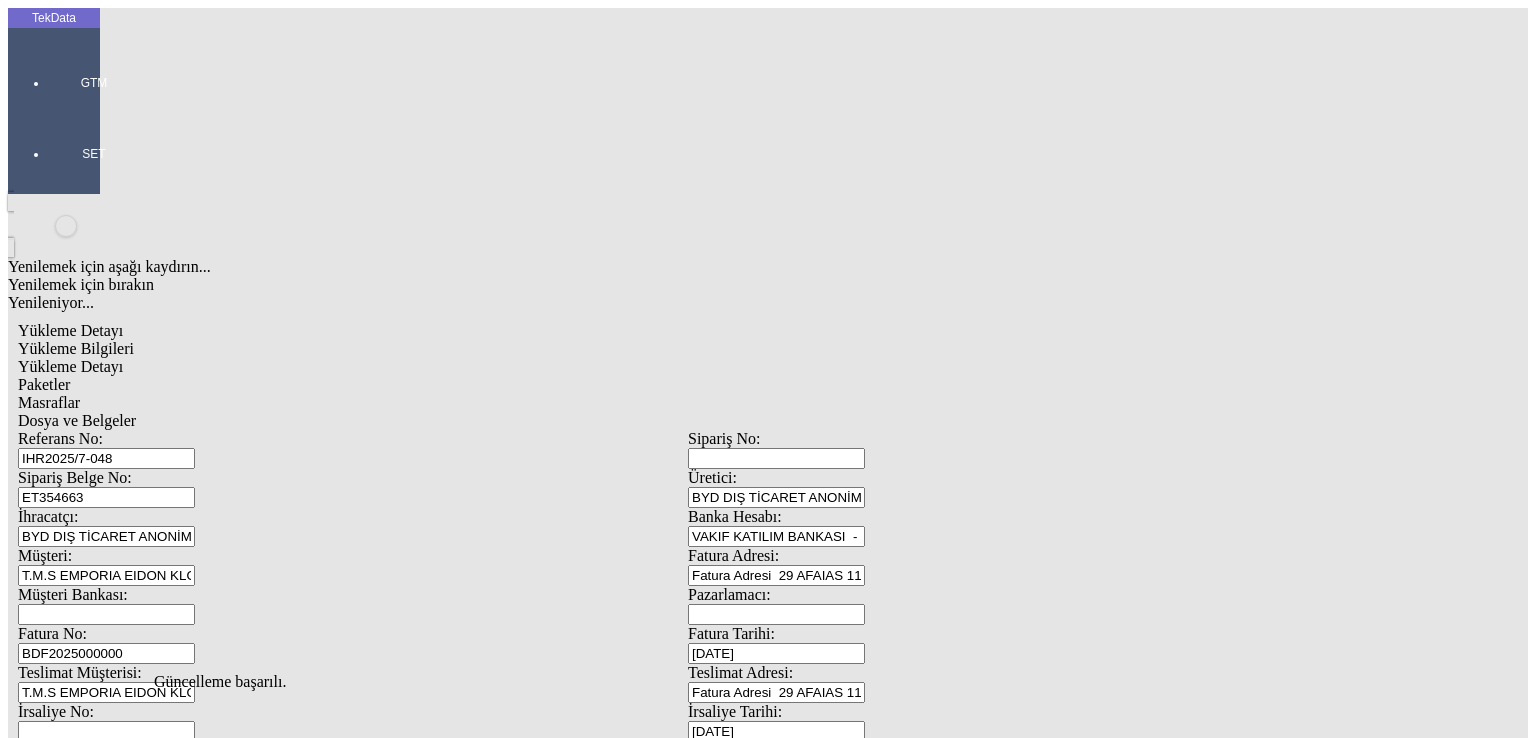 click on "Düzenle" at bounding box center [64, 1507] 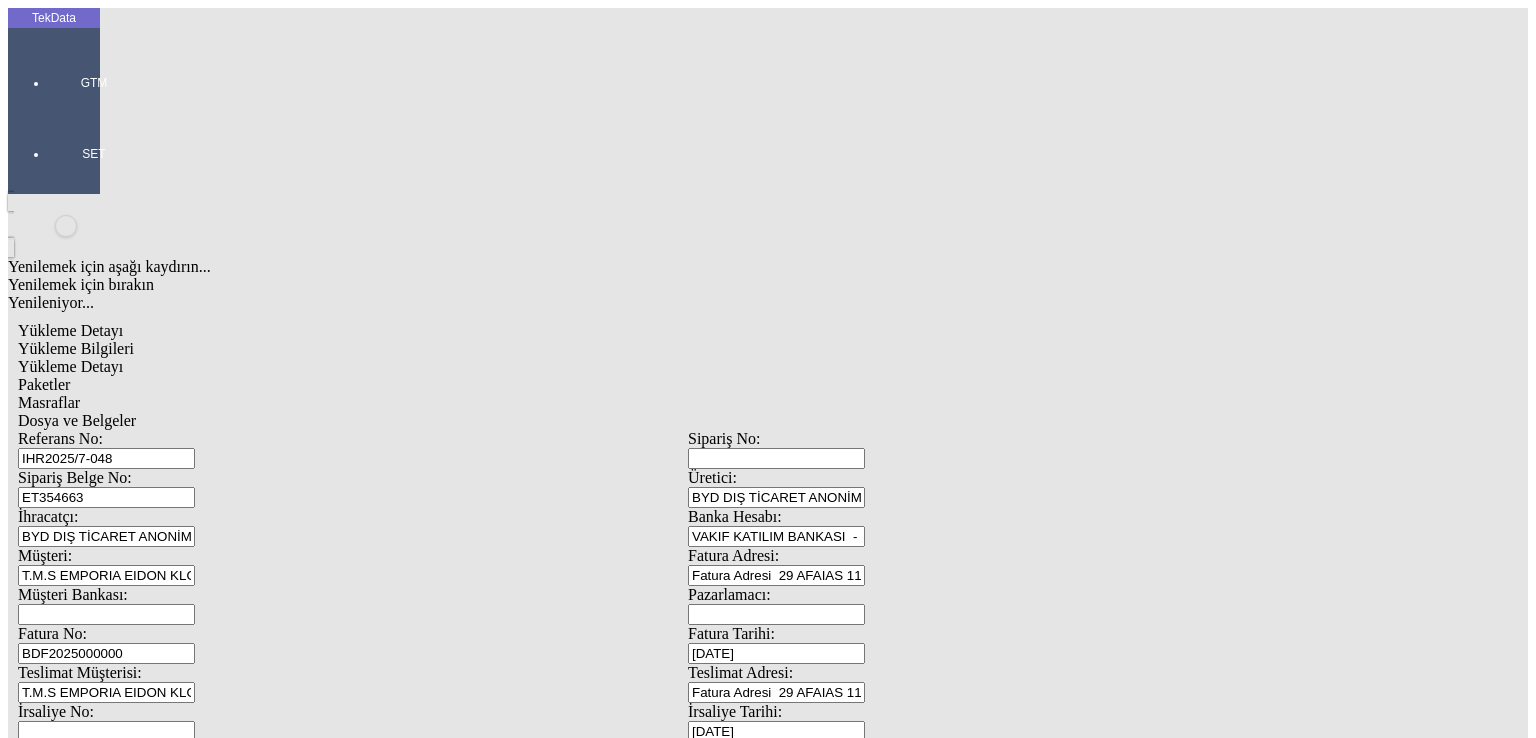 drag, startPoint x: 356, startPoint y: 315, endPoint x: 104, endPoint y: 290, distance: 253.23705 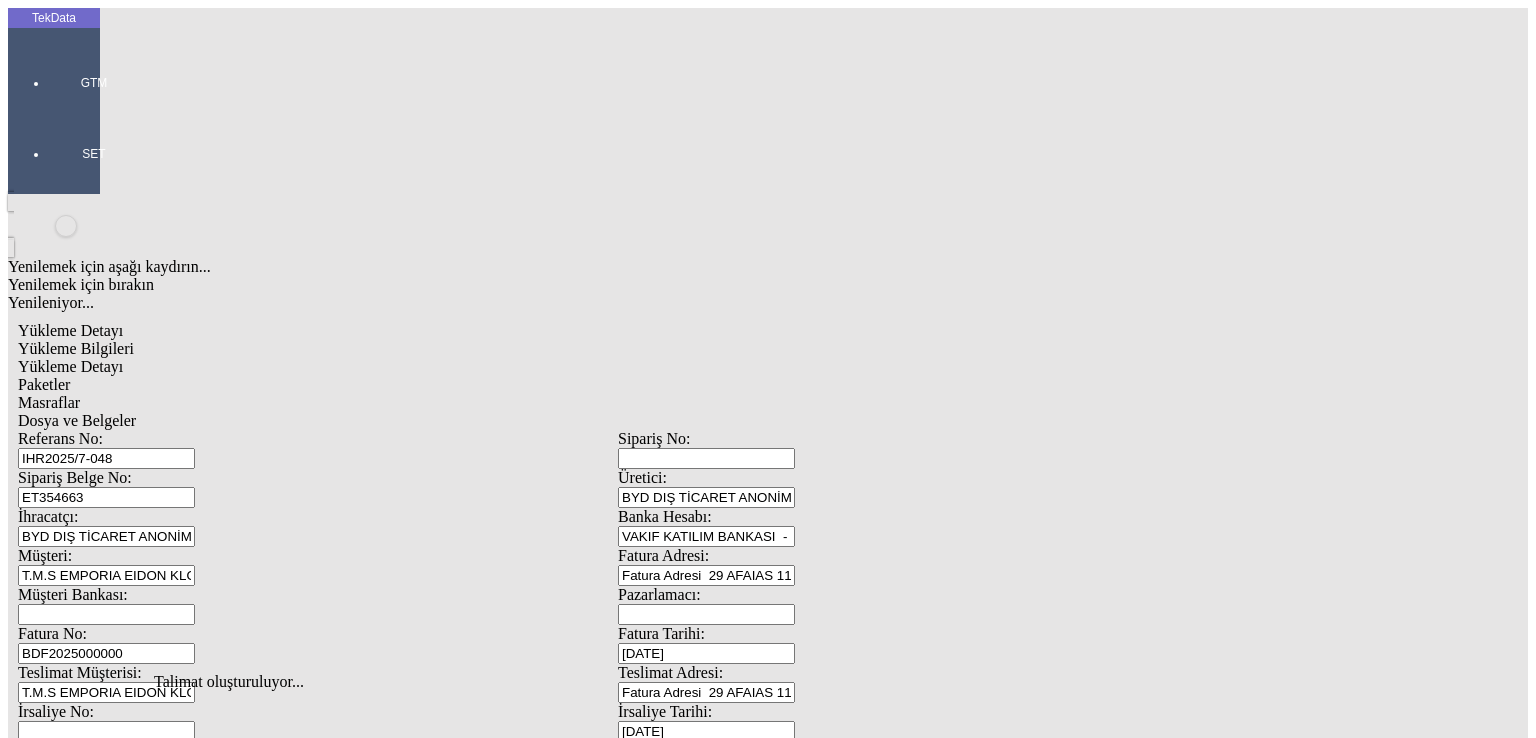 click on "Dosya ve Belgeler" 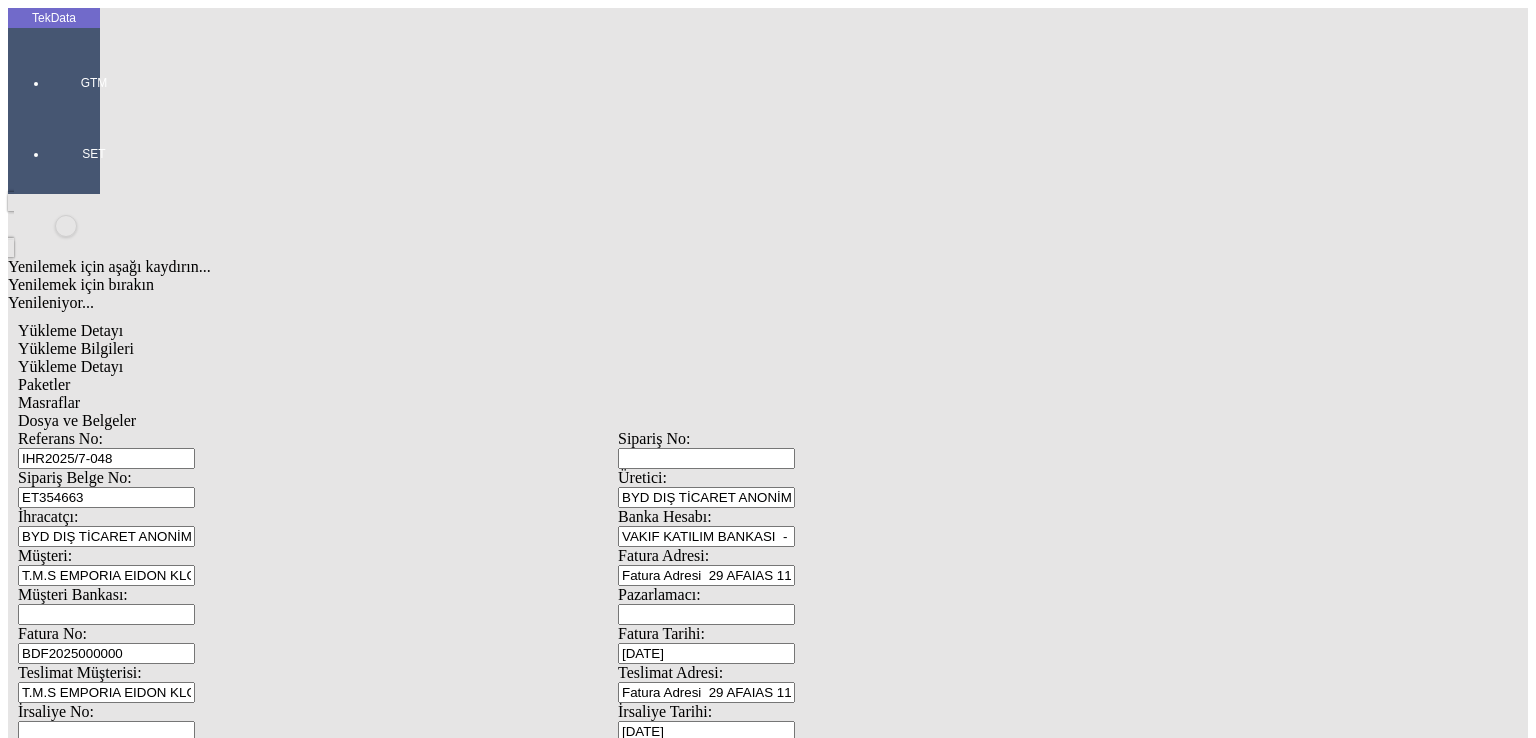 click on "İndir" 